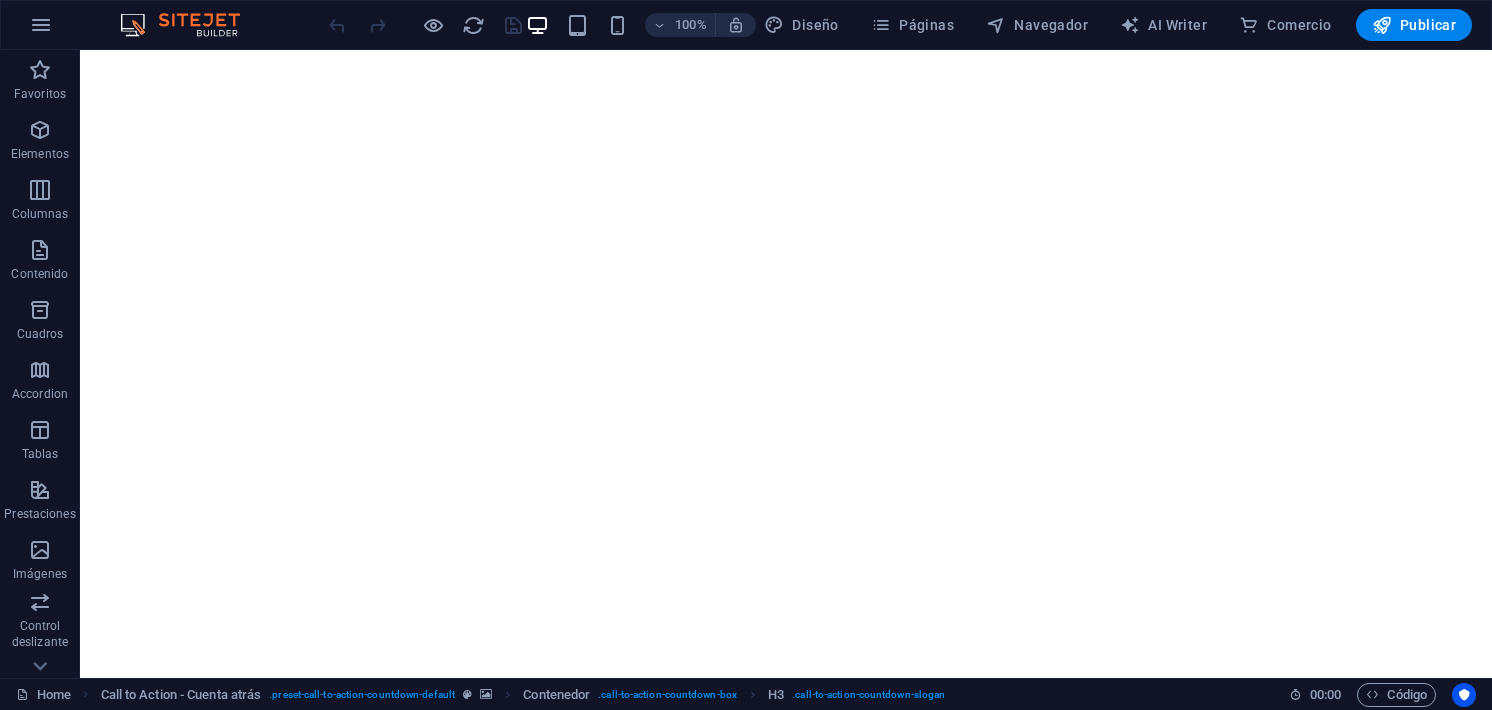 scroll, scrollTop: 0, scrollLeft: 0, axis: both 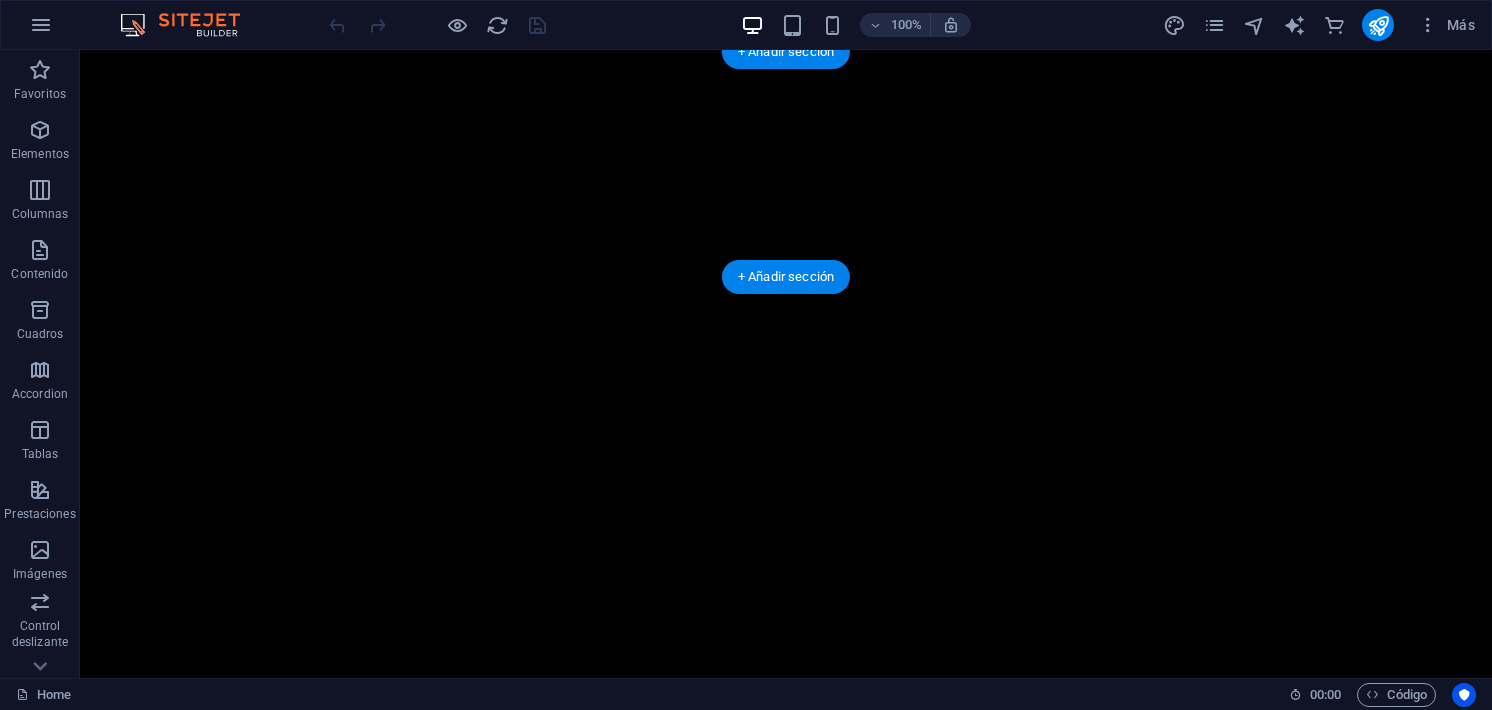 click at bounding box center (786, 3015) 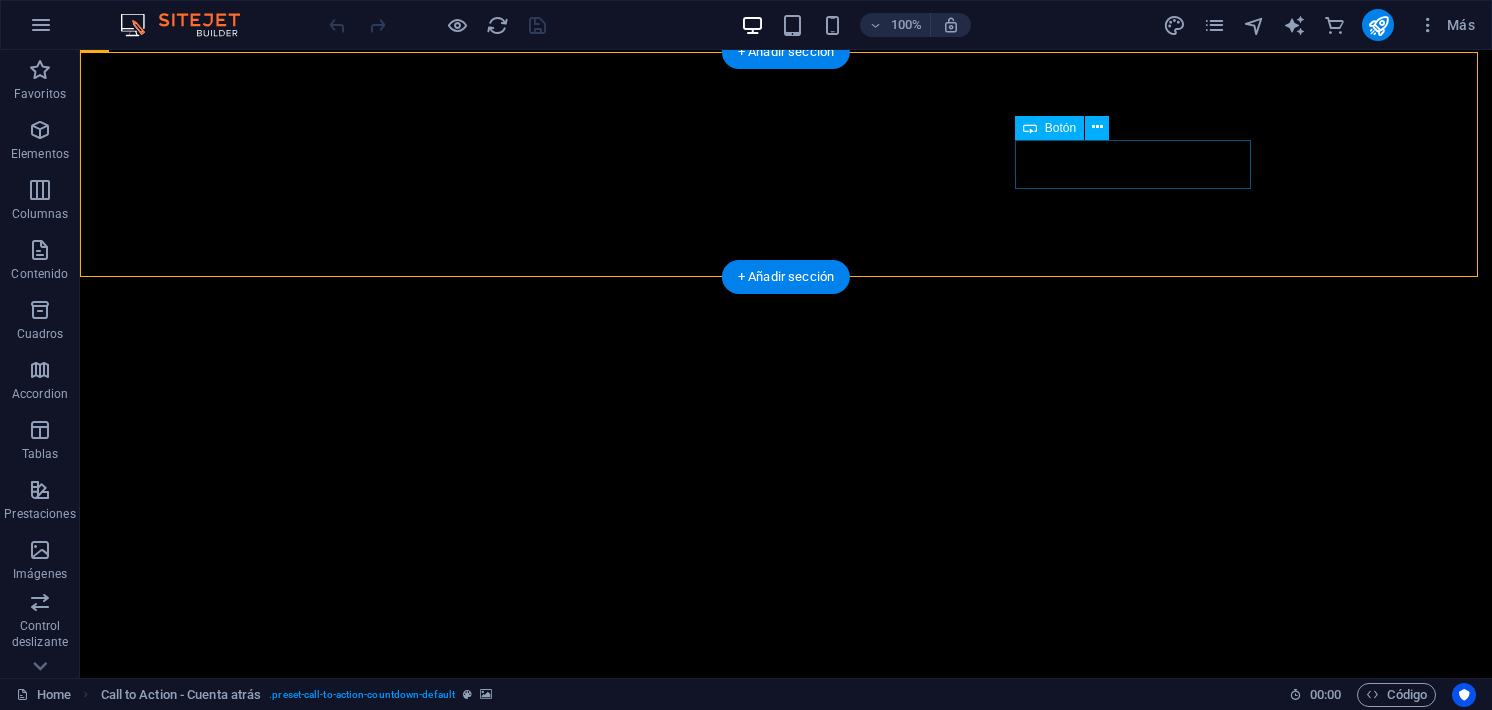 click on "registro" at bounding box center [786, 3479] 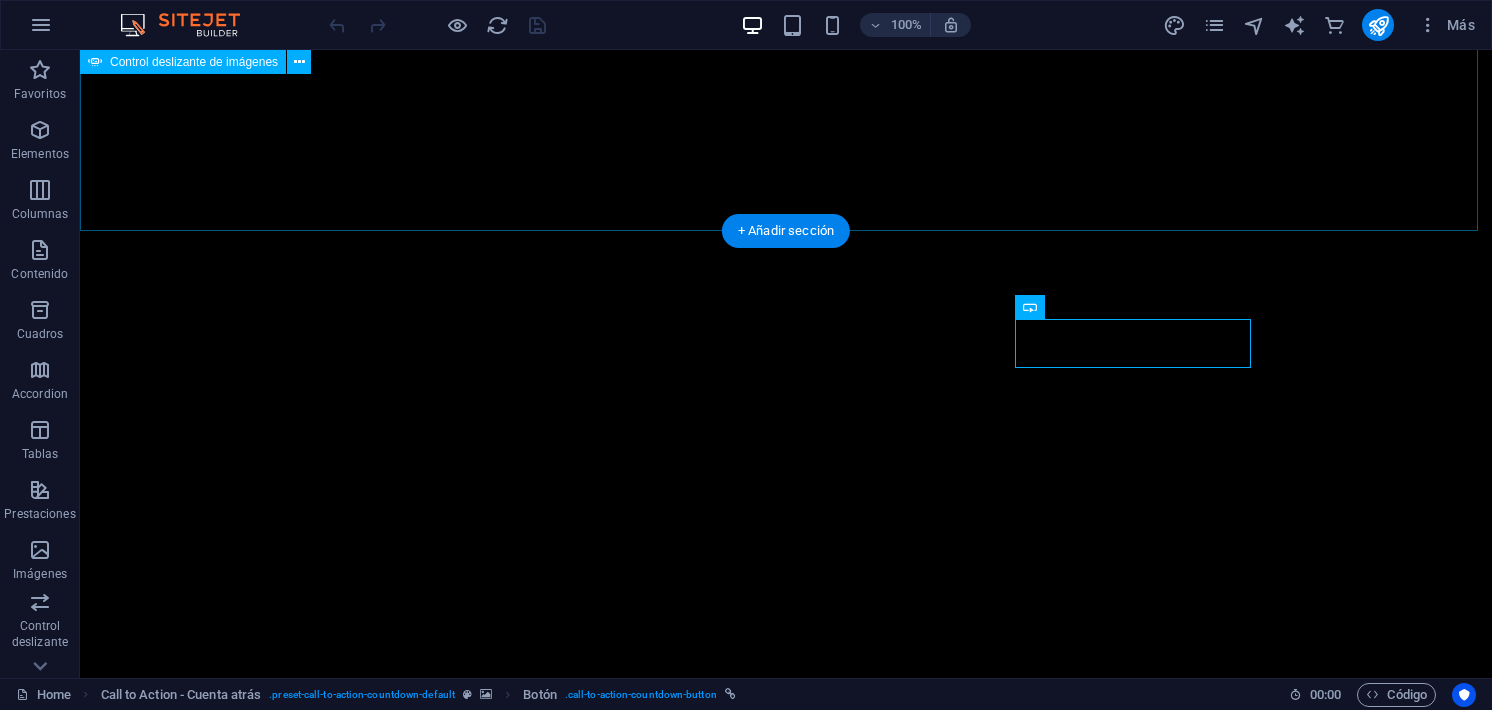 scroll, scrollTop: 613, scrollLeft: 0, axis: vertical 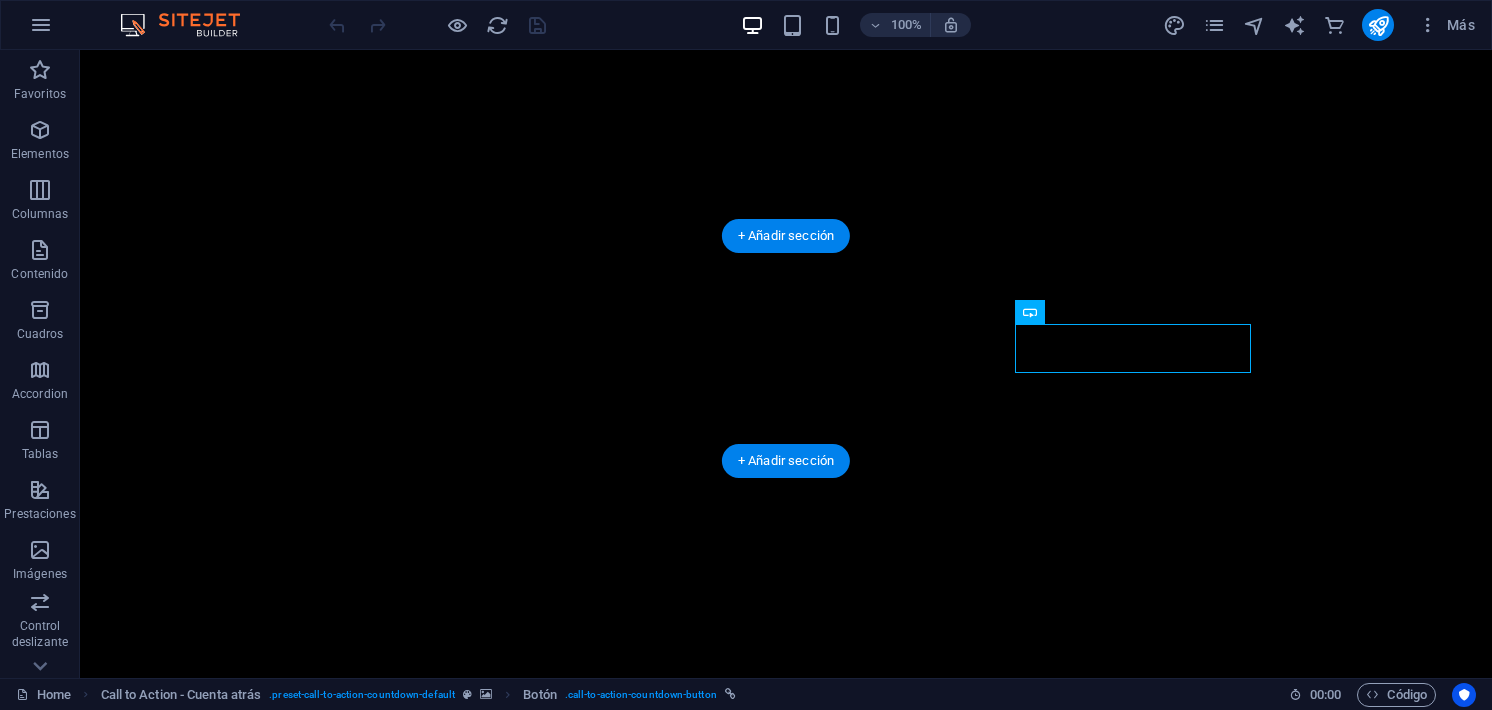 click at bounding box center [786, 3199] 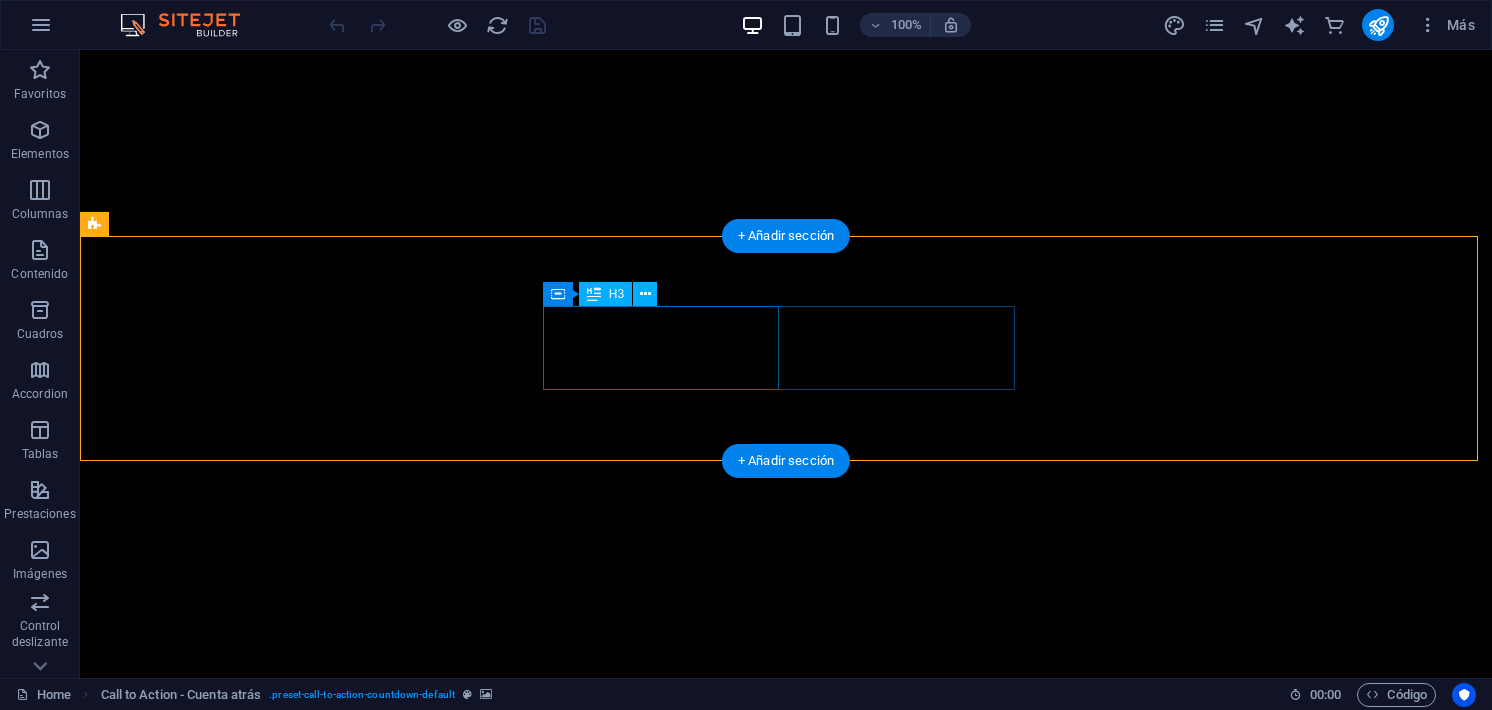 click on "Atrévete a Ganar ya !!!" at bounding box center [786, 3533] 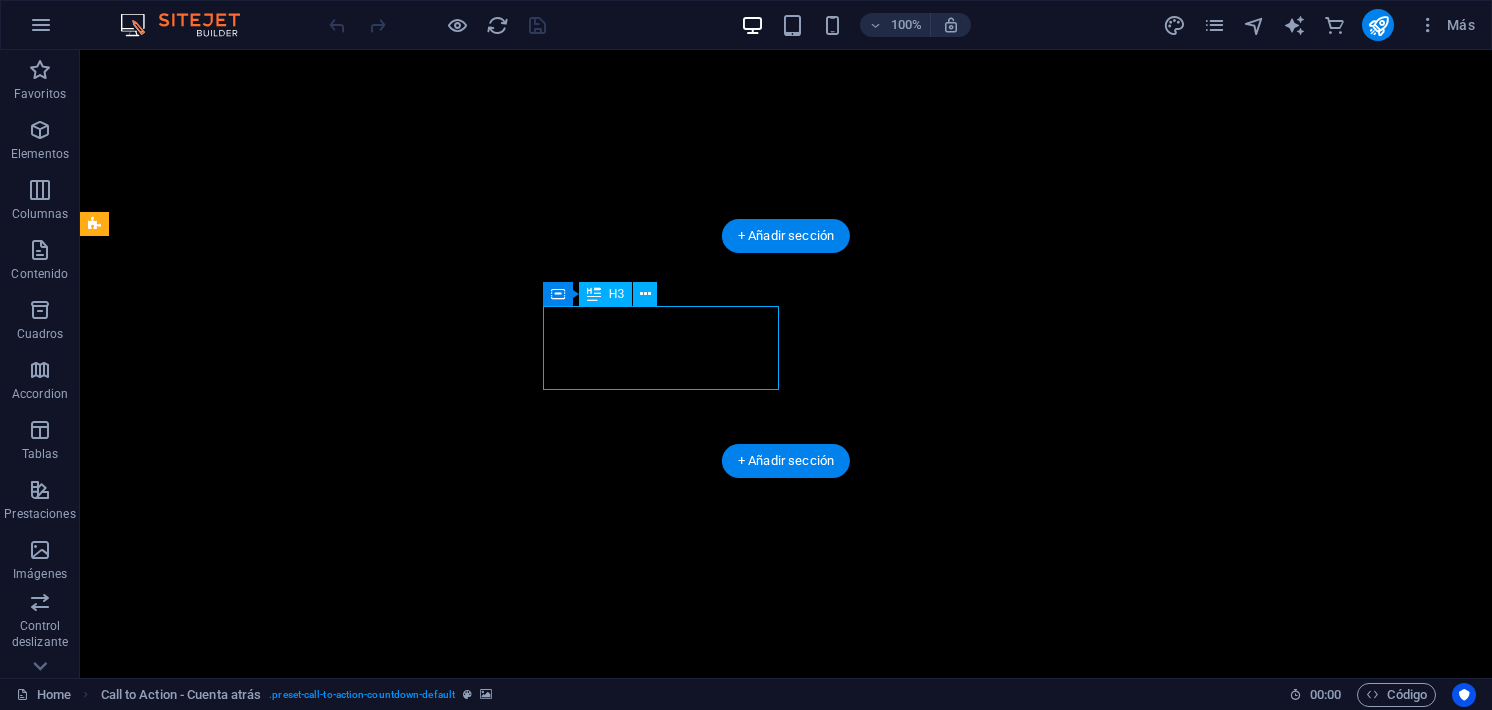 click on "Atrévete a Ganar ya !!!" at bounding box center (786, 3533) 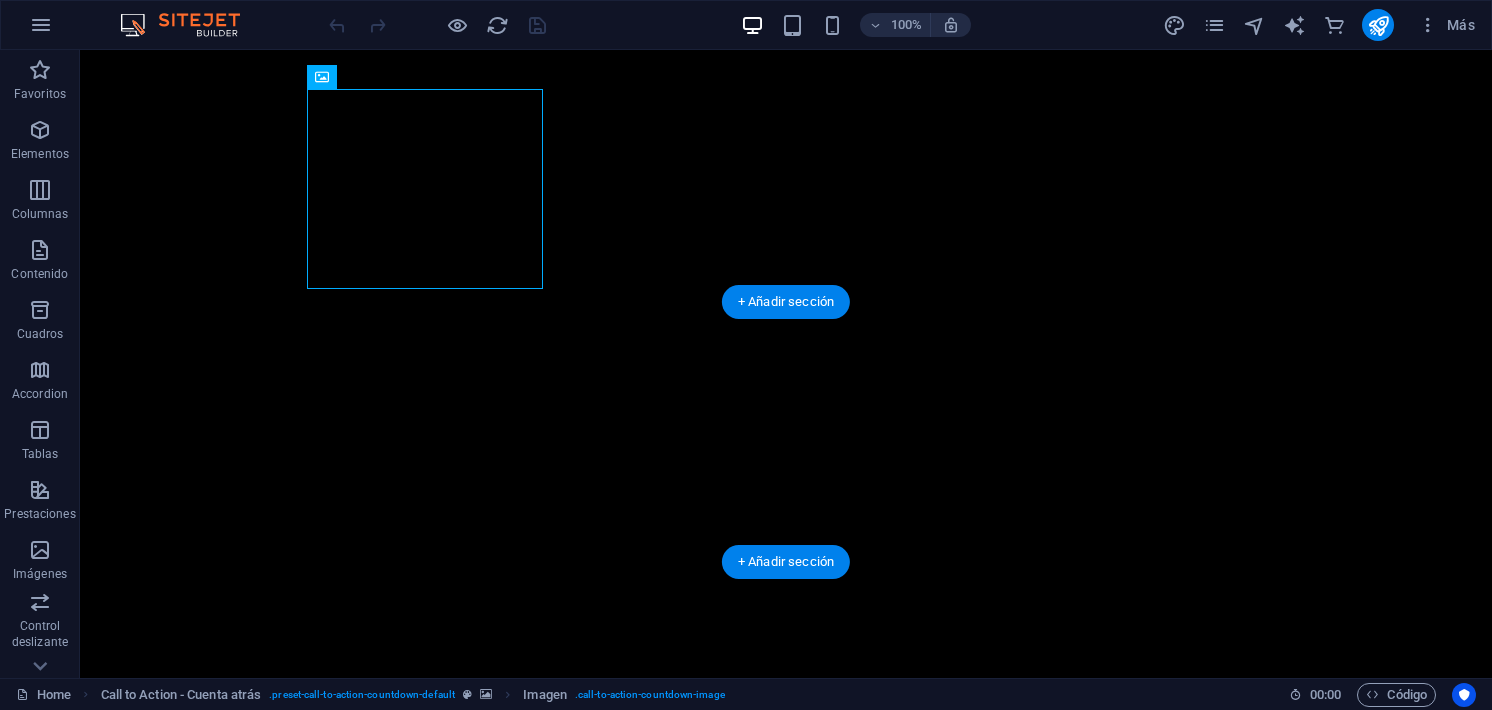 scroll, scrollTop: 780, scrollLeft: 0, axis: vertical 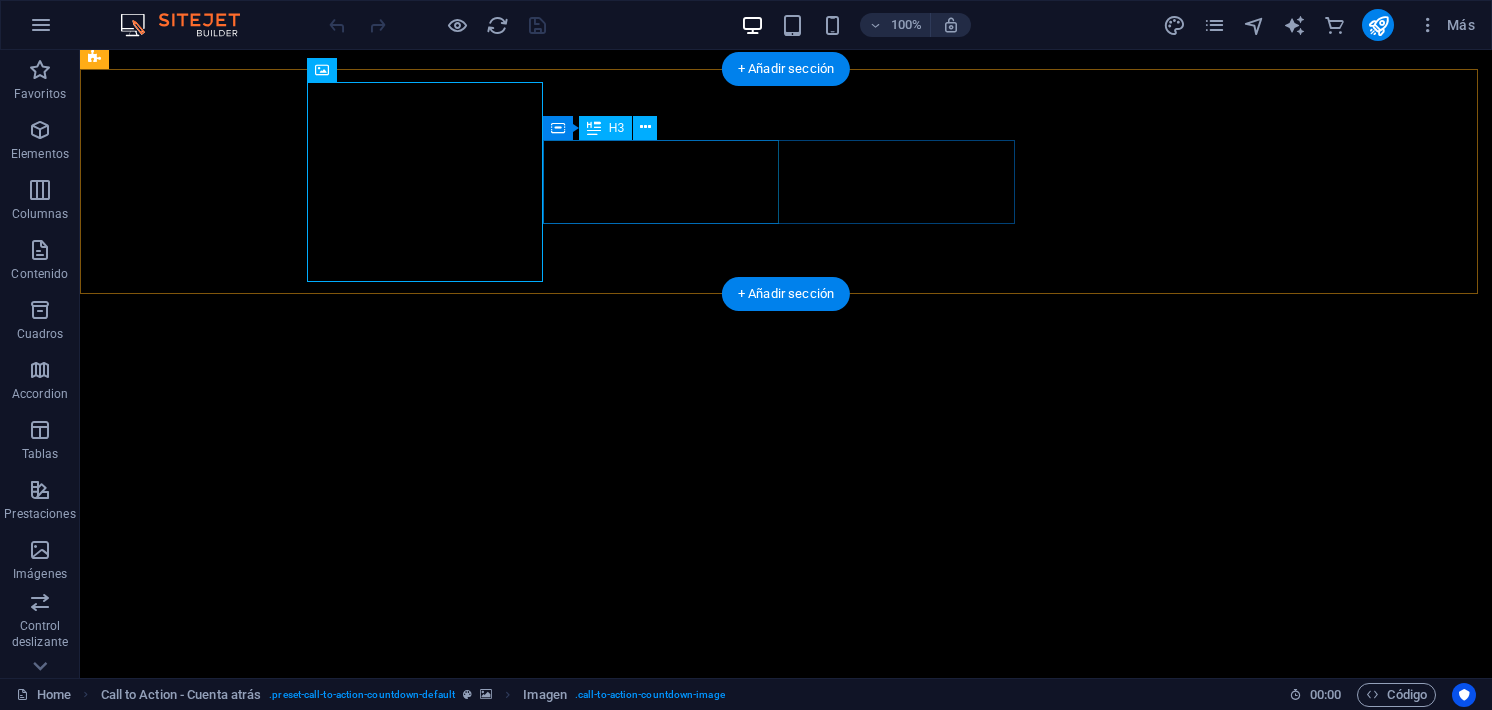 click on "Atrévete a Ganar ya !!!" at bounding box center [786, 3366] 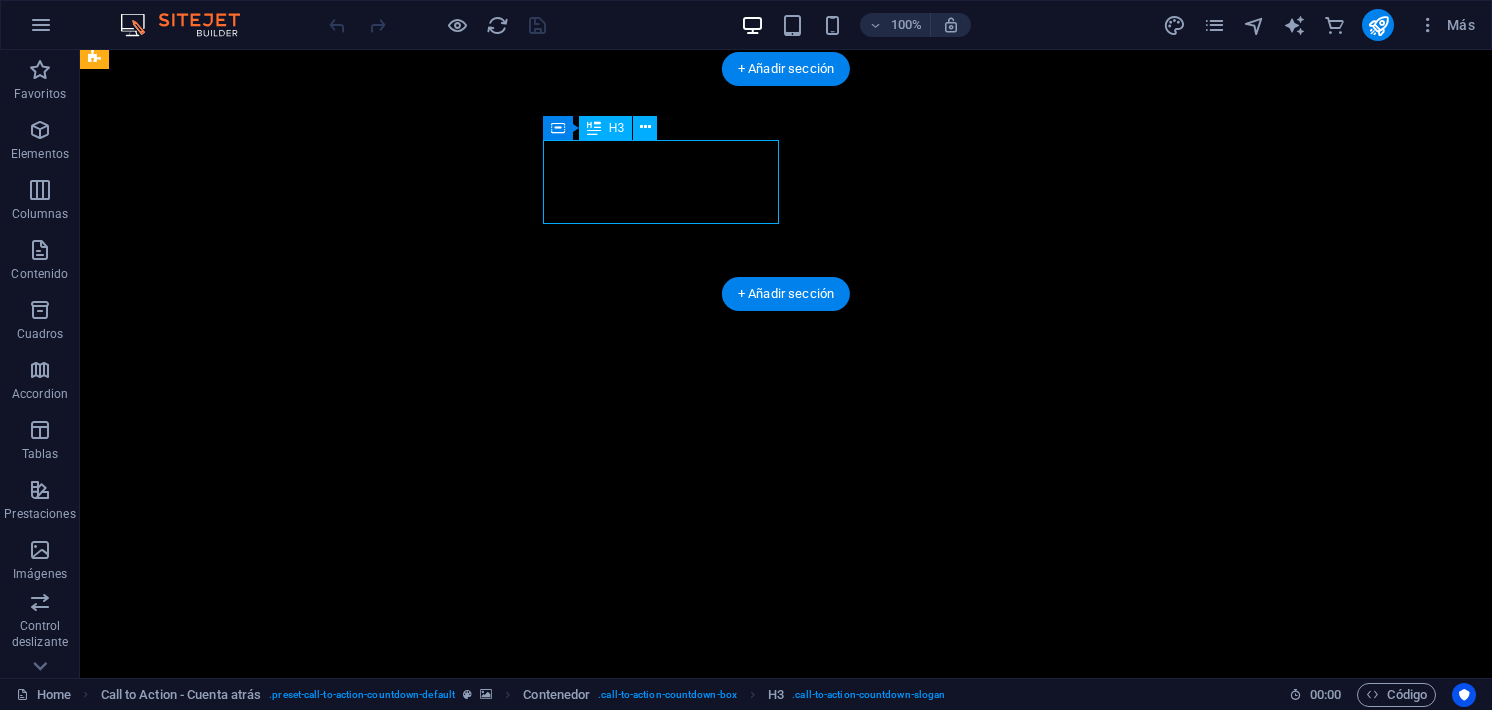 click on "Atrévete a Ganar ya !!!" at bounding box center (786, 3366) 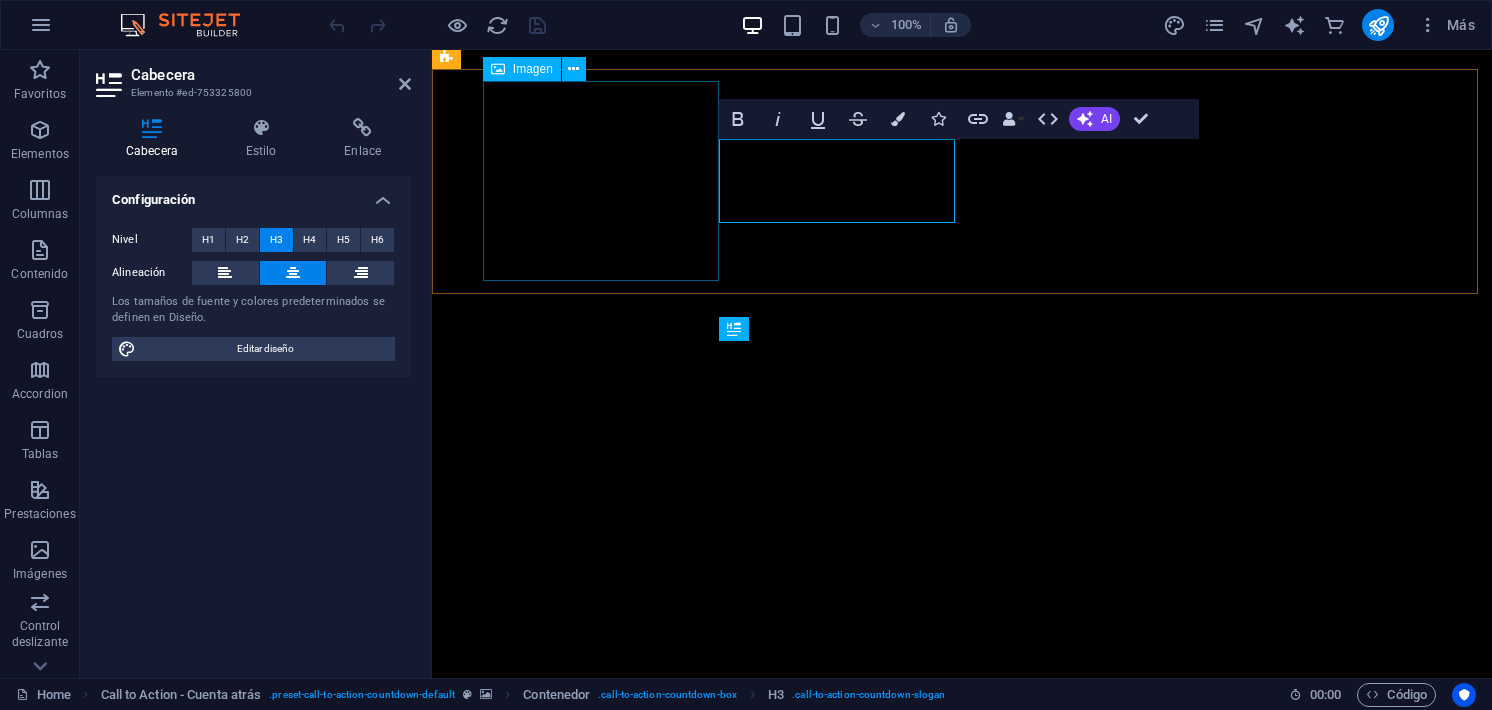type 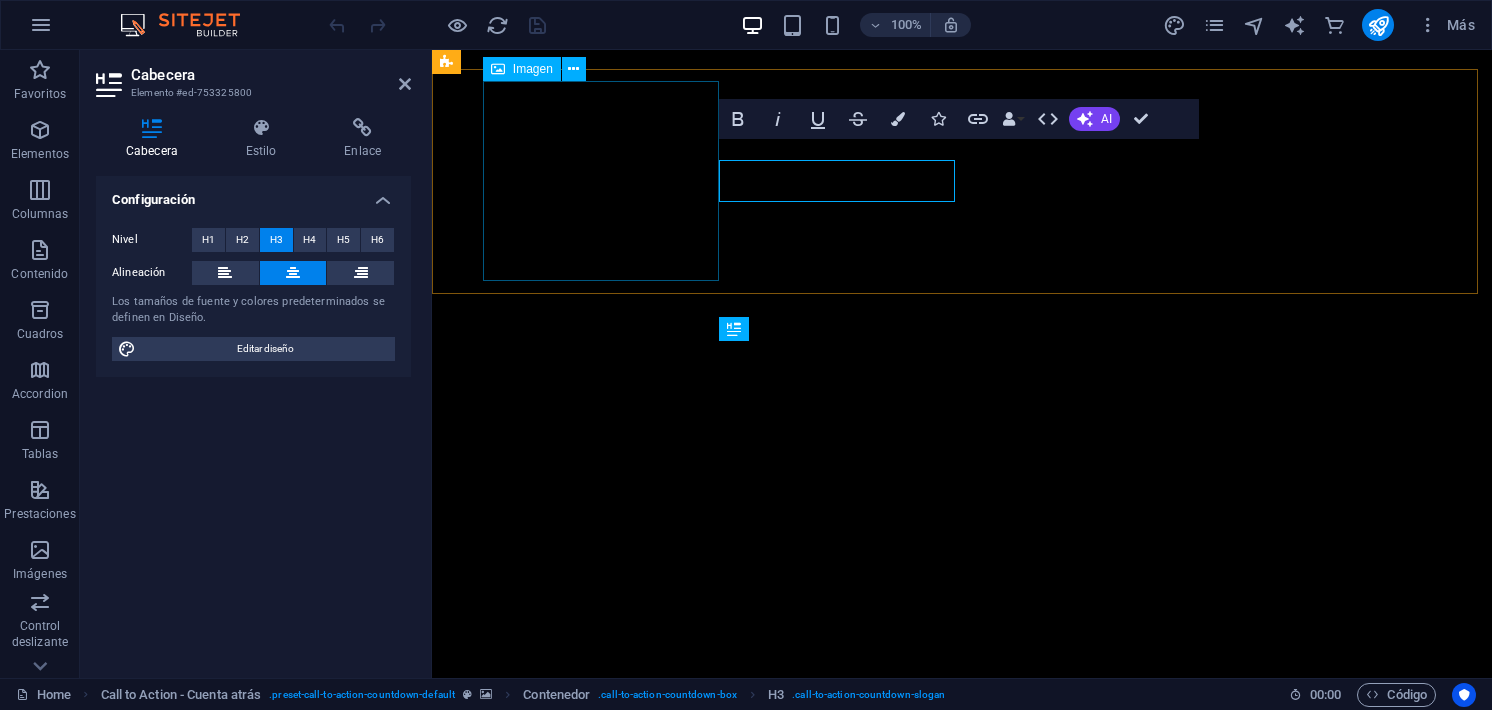 scroll, scrollTop: 579, scrollLeft: 0, axis: vertical 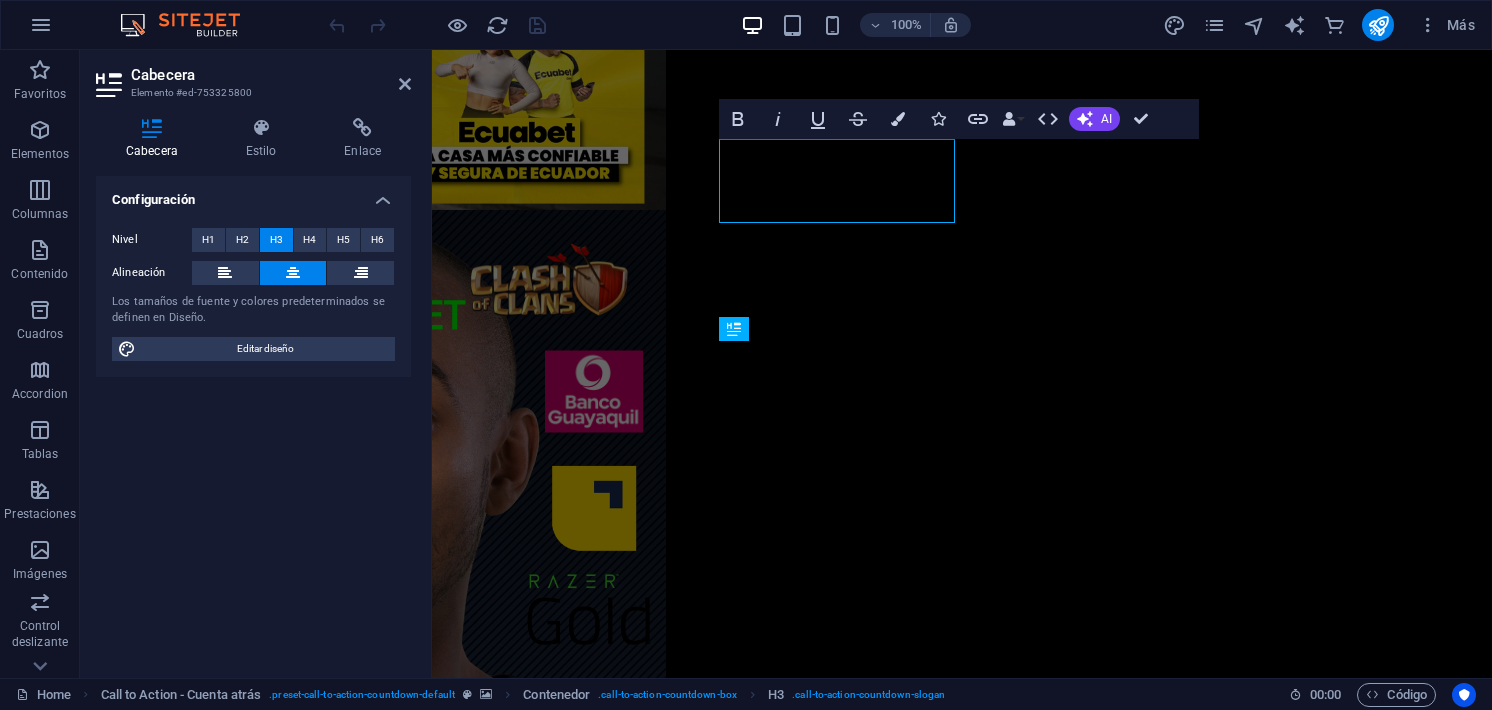 click at bounding box center [962, 3476] 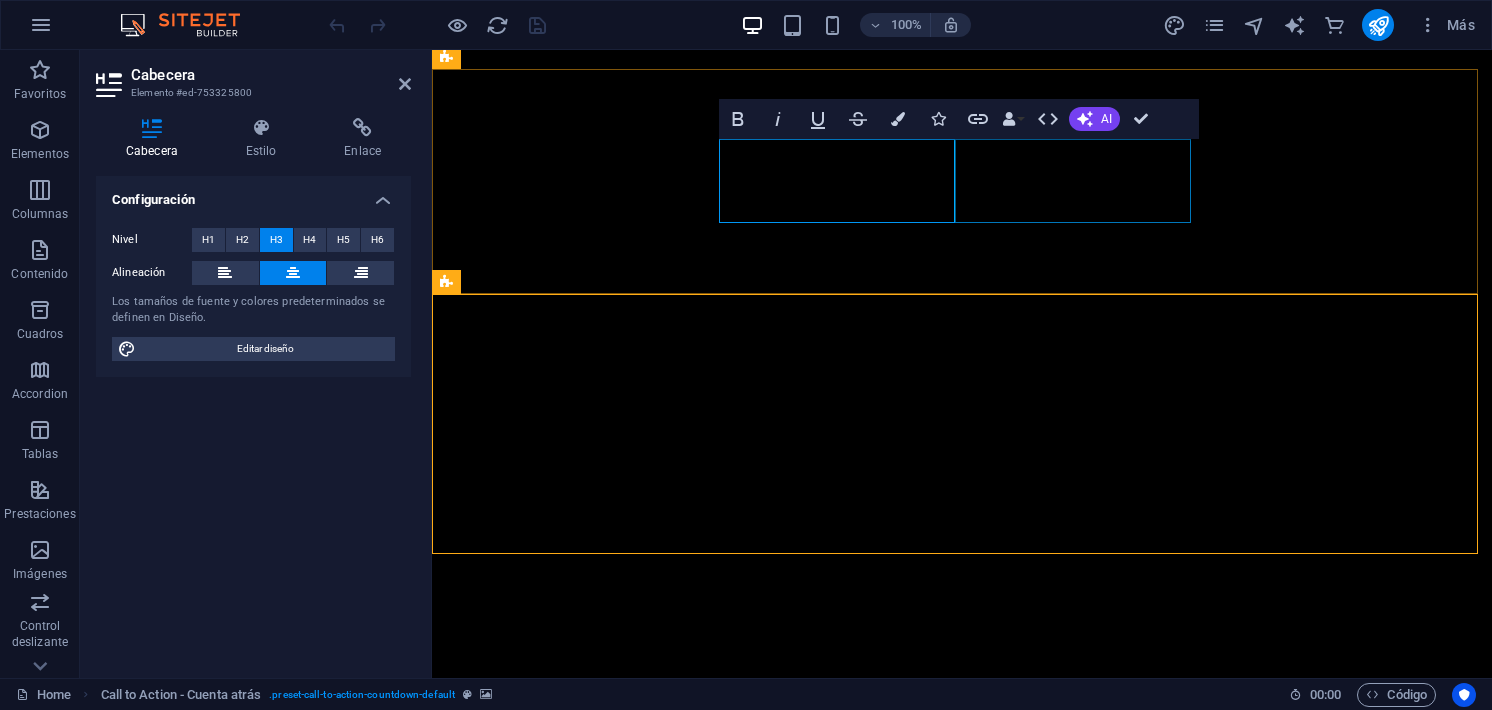 click at bounding box center (-326, 570) 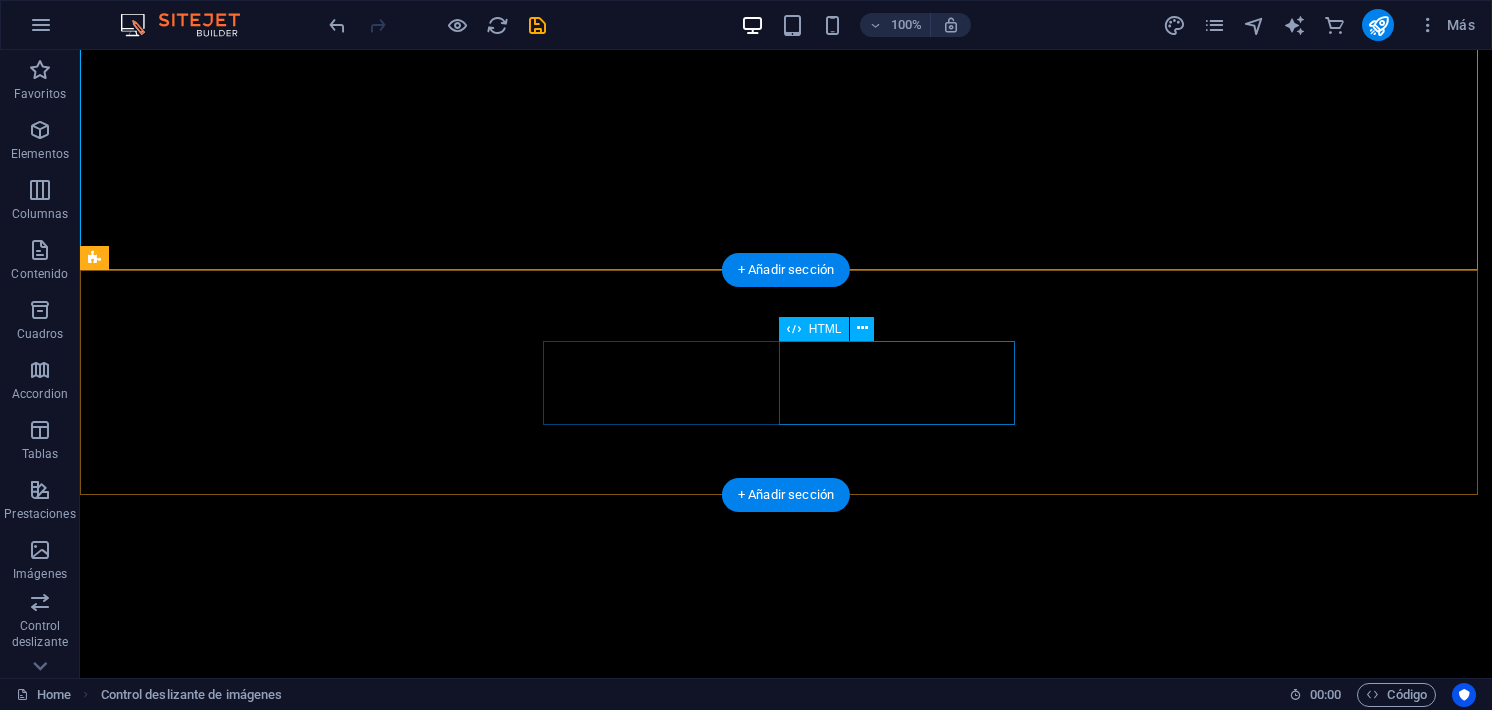 click on "15 : 00 : 00" at bounding box center (786, 3630) 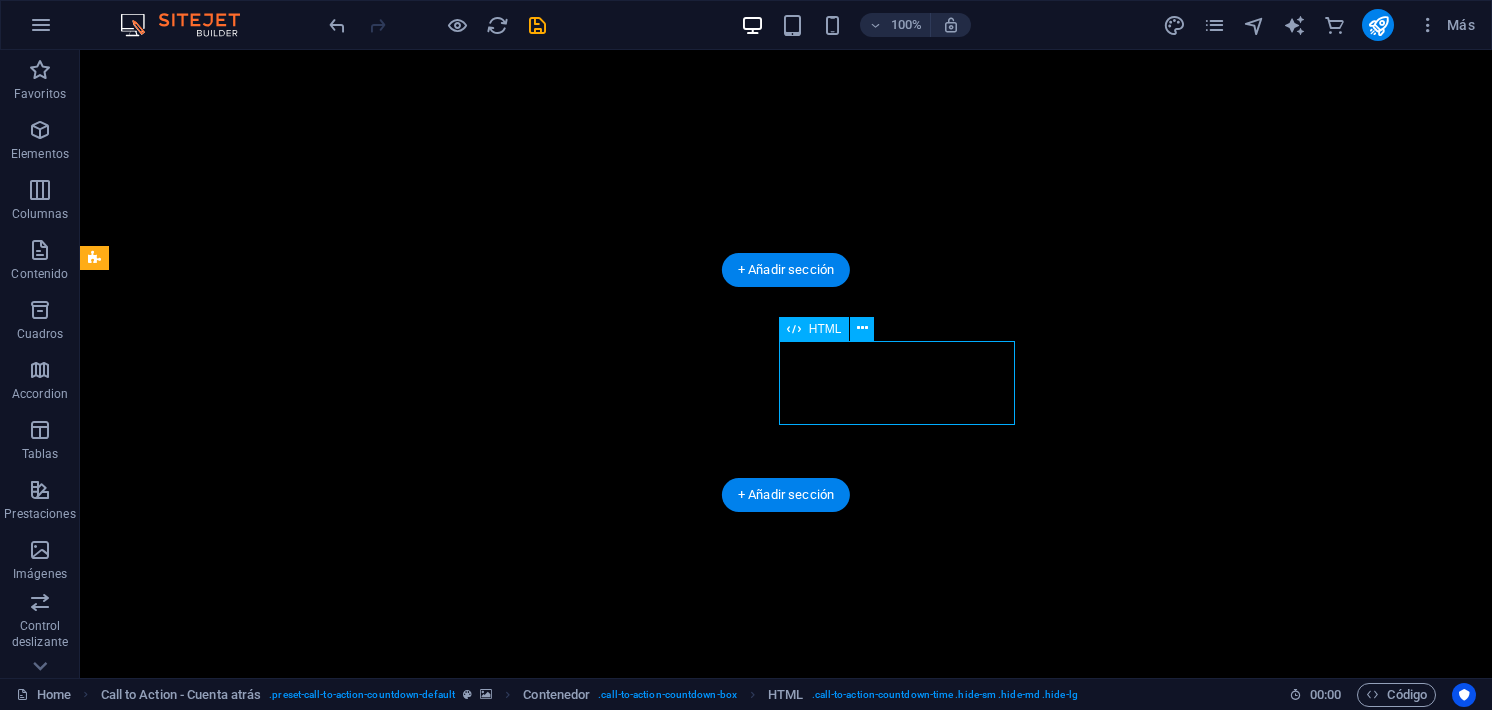 click on "15 : 00 : 00" at bounding box center [786, 3630] 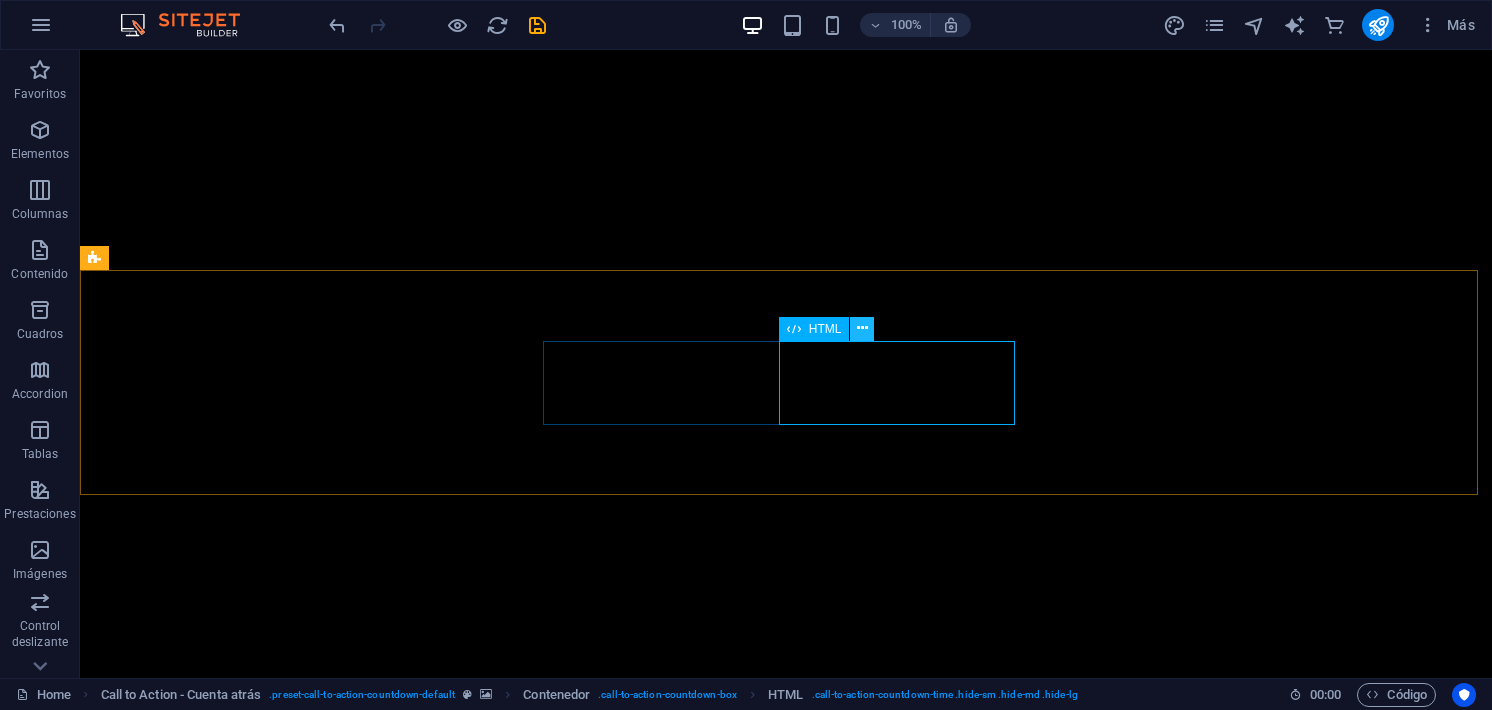 drag, startPoint x: 864, startPoint y: 332, endPoint x: 784, endPoint y: 299, distance: 86.53901 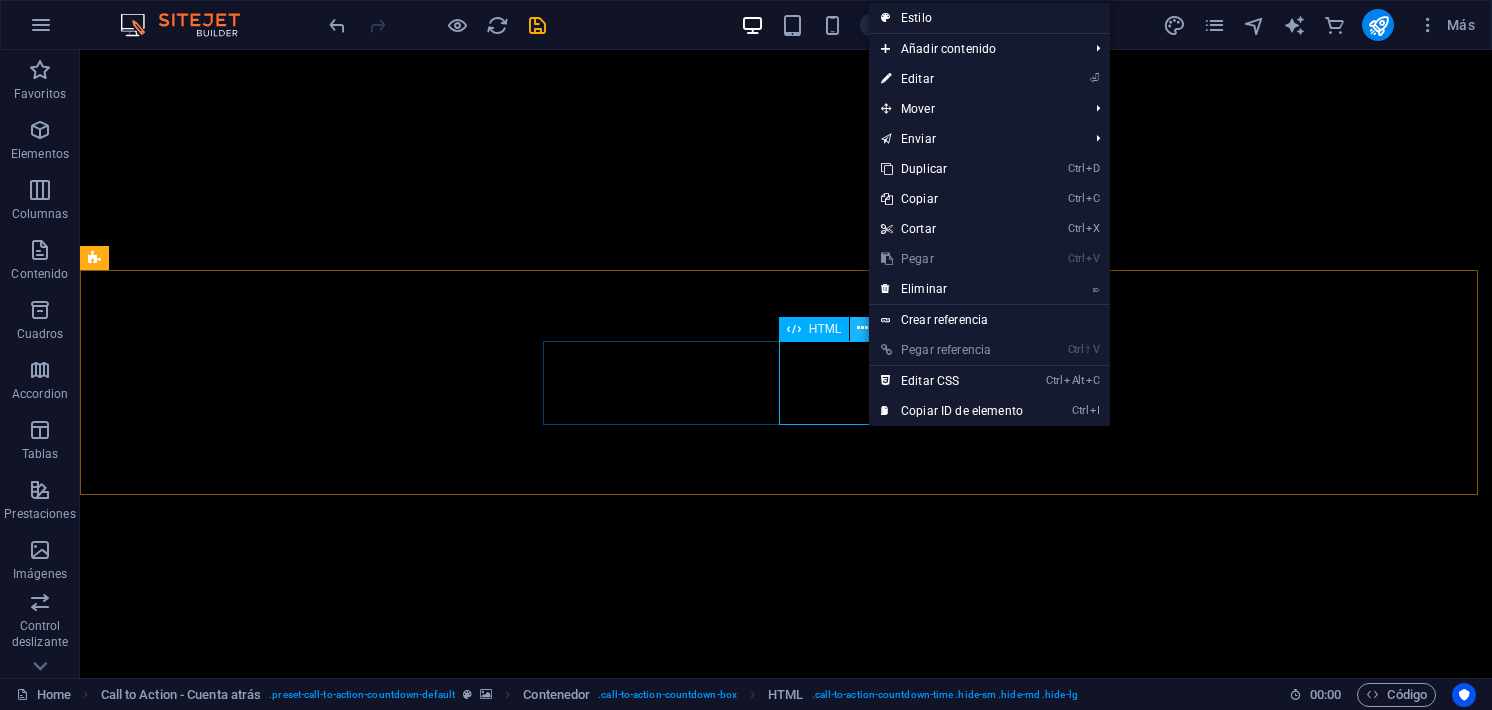 click at bounding box center [862, 328] 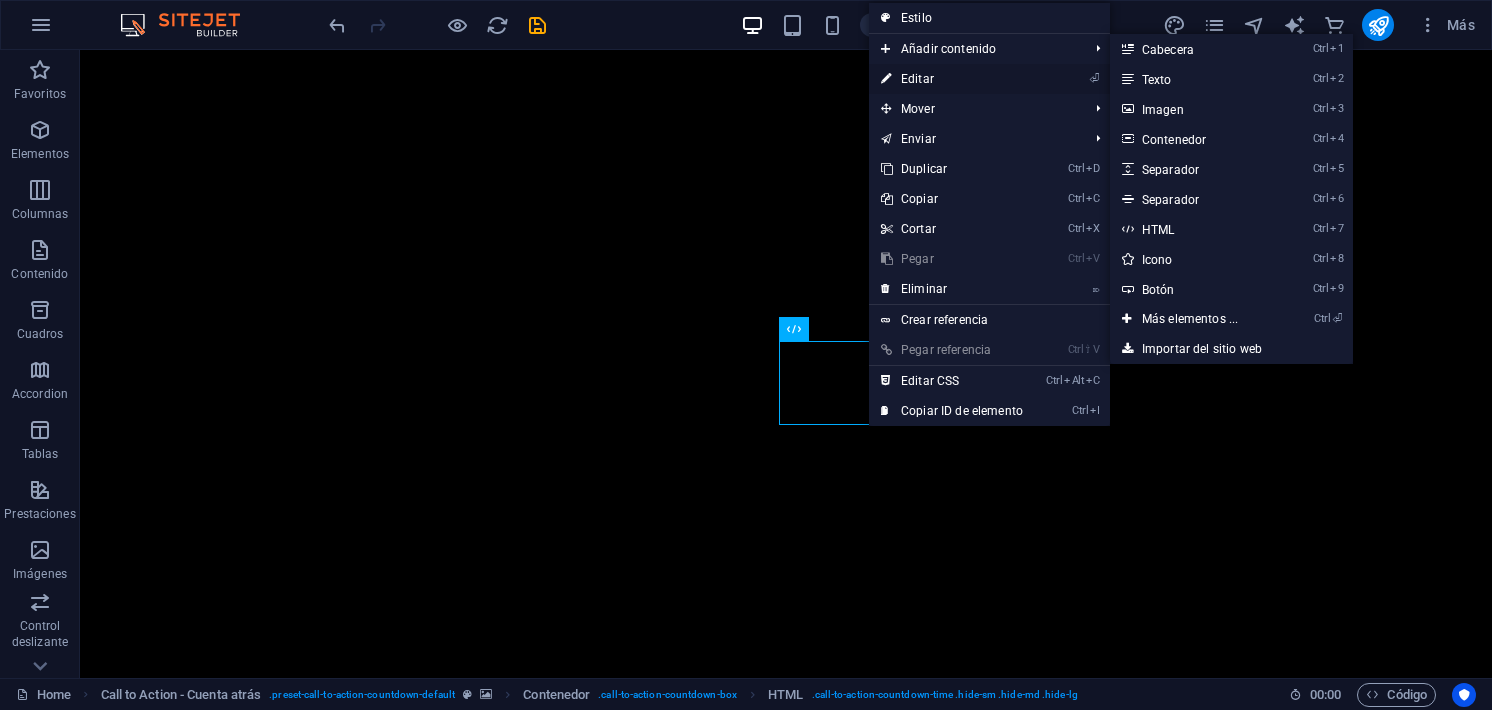 click on "⏎  Editar" at bounding box center [952, 79] 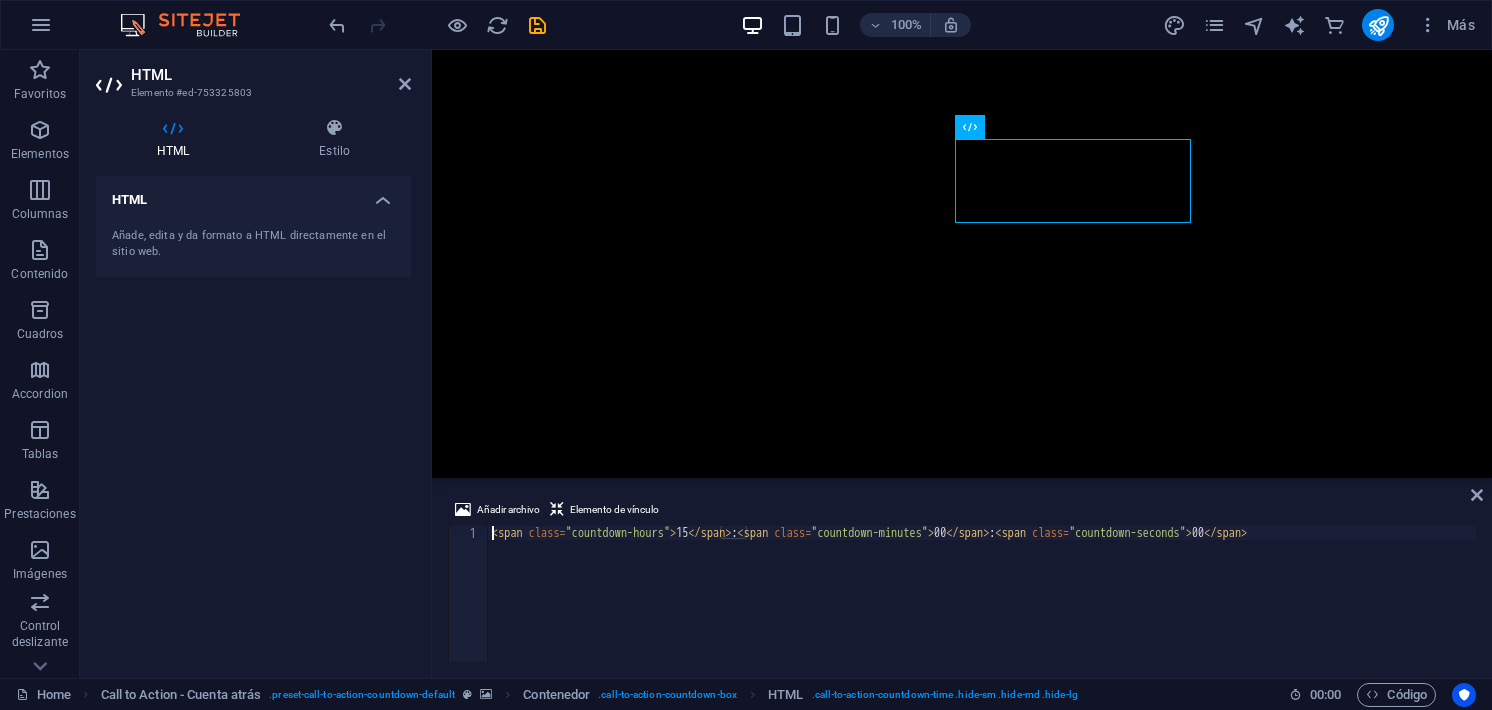 click on "Añade, edita y da formato a HTML directamente en el sitio web." at bounding box center [253, 244] 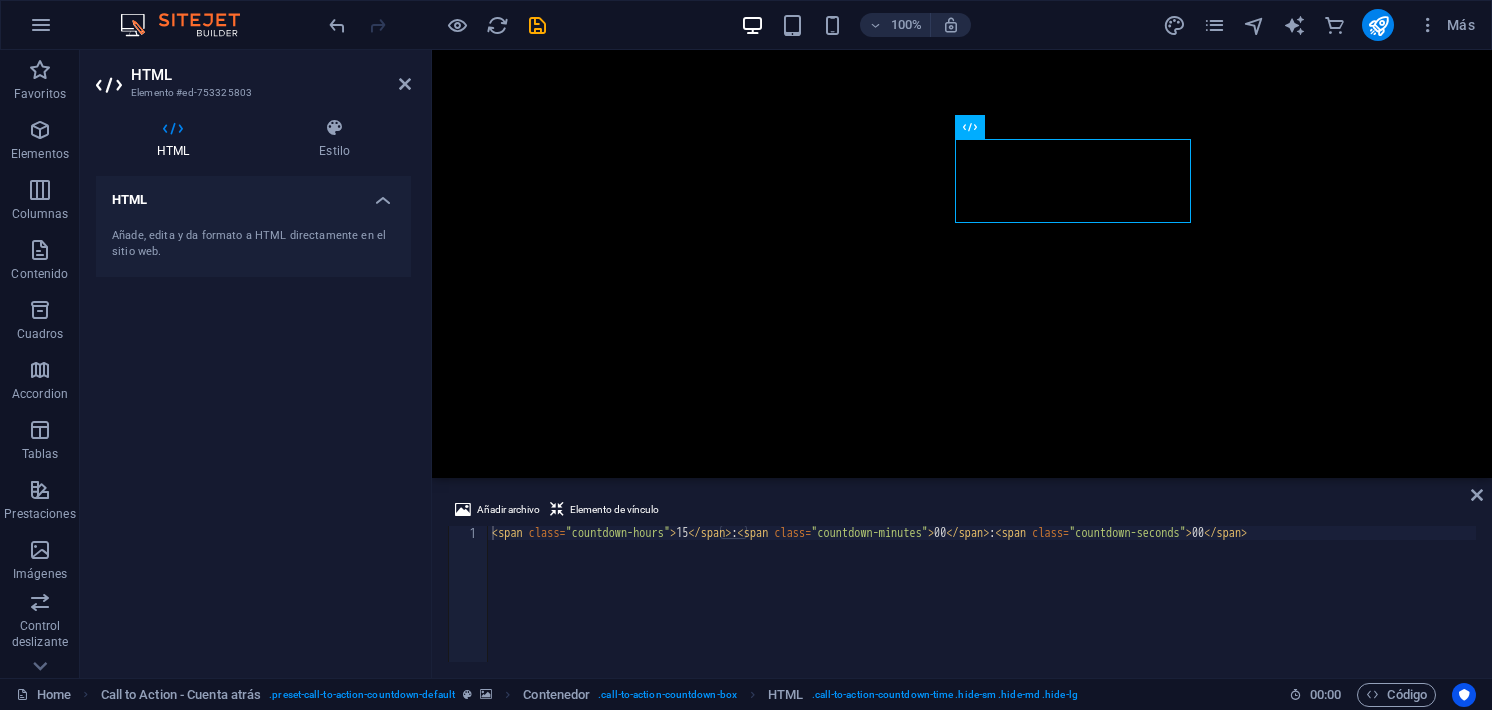 click on "< span   class = "countdown-hours" > 15 </ span > : < span   class = "countdown-minutes" > 00 </ span > : < span   class = "countdown-seconds" > 00 </ span >" at bounding box center [982, 608] 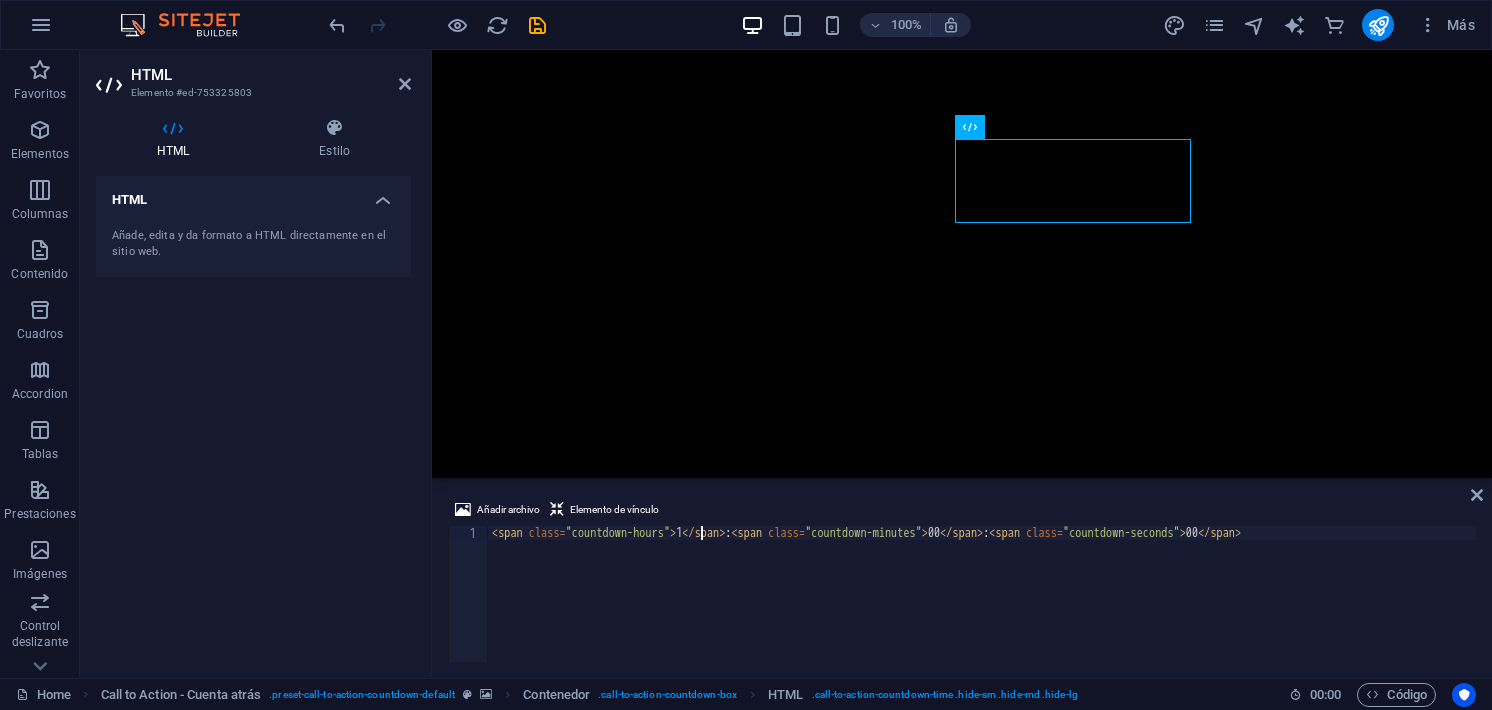 scroll, scrollTop: 0, scrollLeft: 17, axis: horizontal 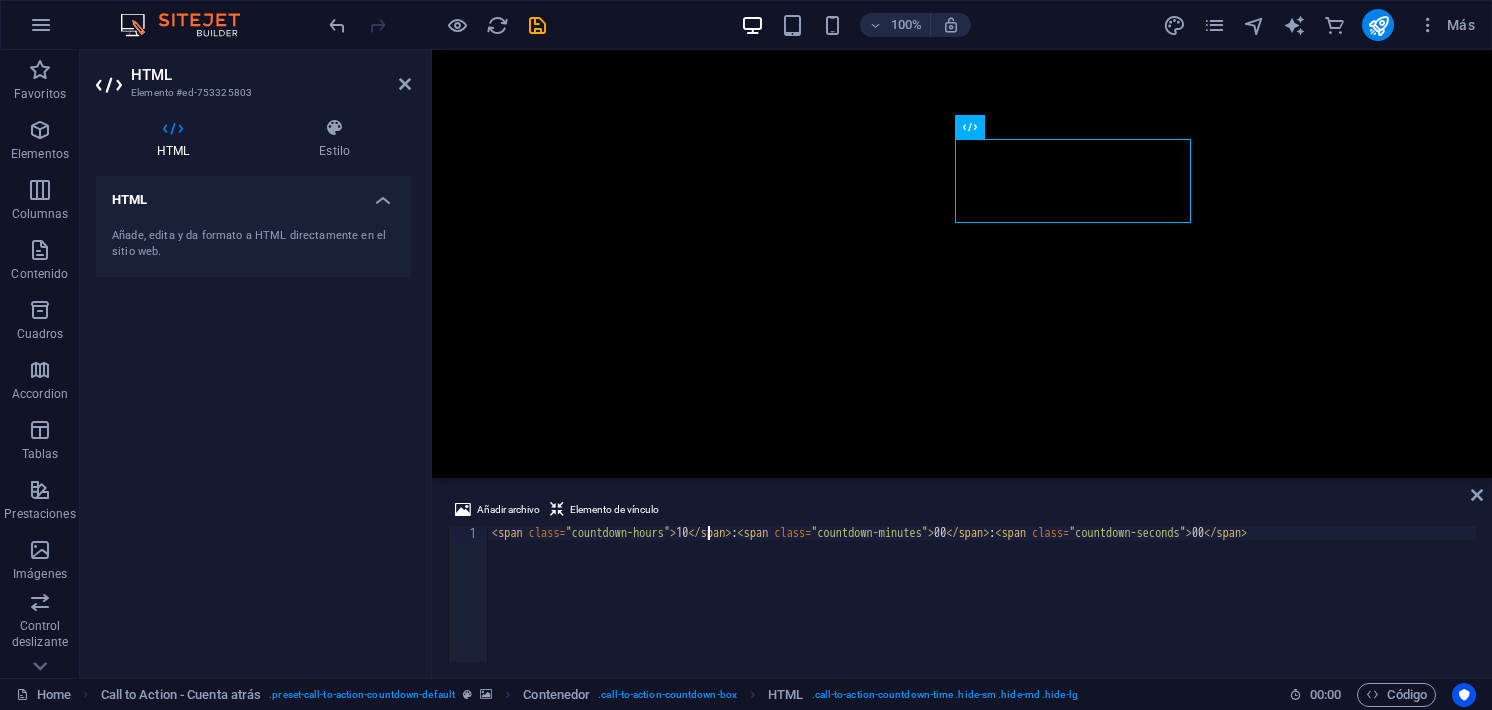 click on "< span   class = "countdown-hours" > 10 </ span > : < span   class = "countdown-minutes" > 00 </ span > : < span   class = "countdown-seconds" > 00 </ span >" at bounding box center [982, 608] 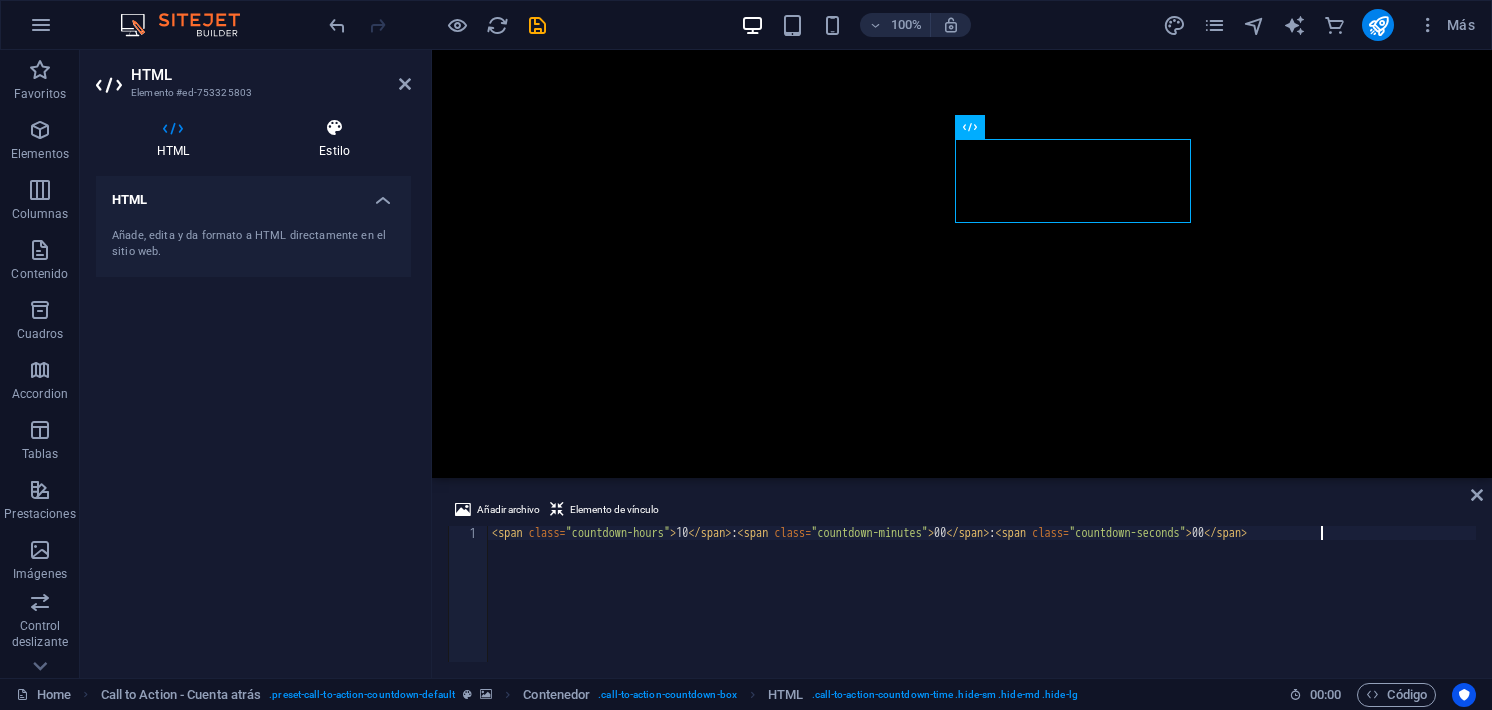 type on "<span class="countdown-hours">10</span>:<span class="countdown-minutes">00</span>:<span class="countdown-seconds">00</span>" 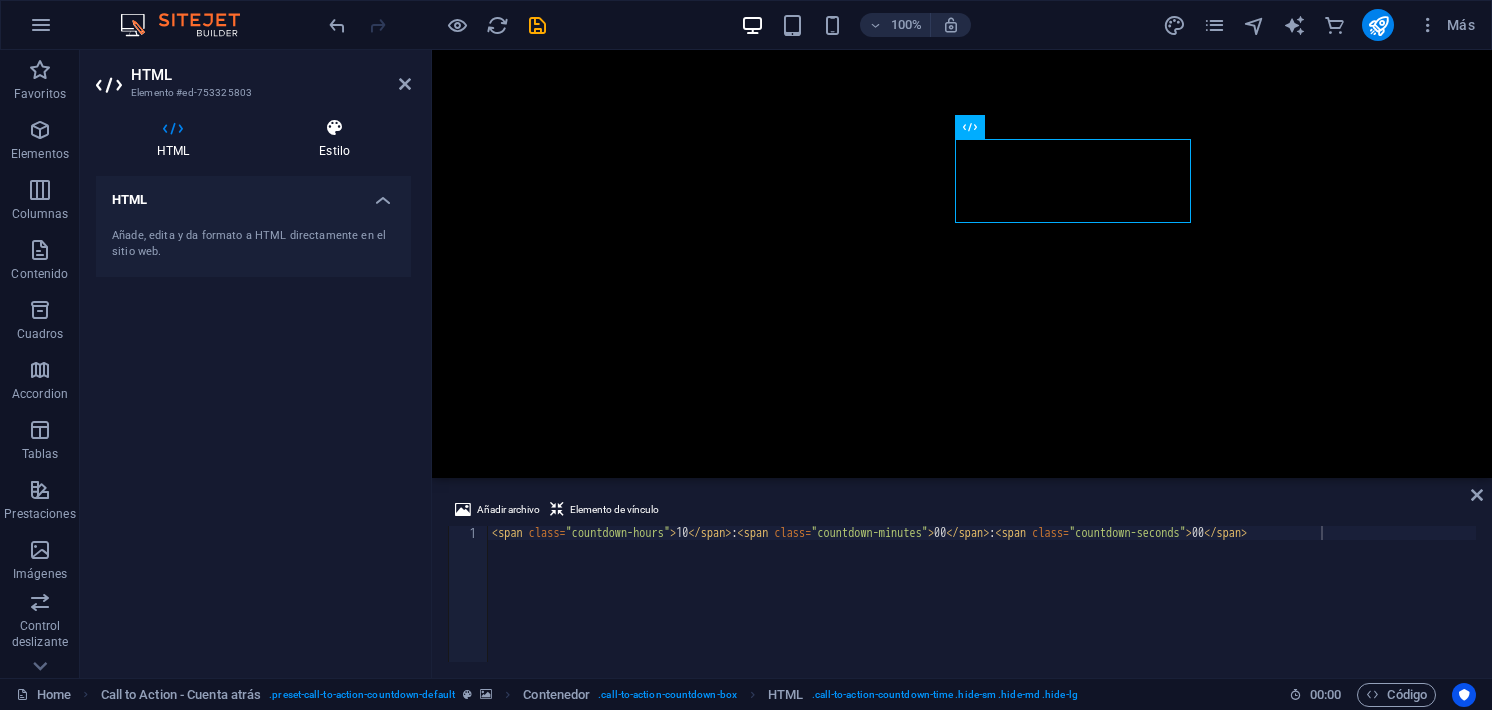 click at bounding box center [334, 128] 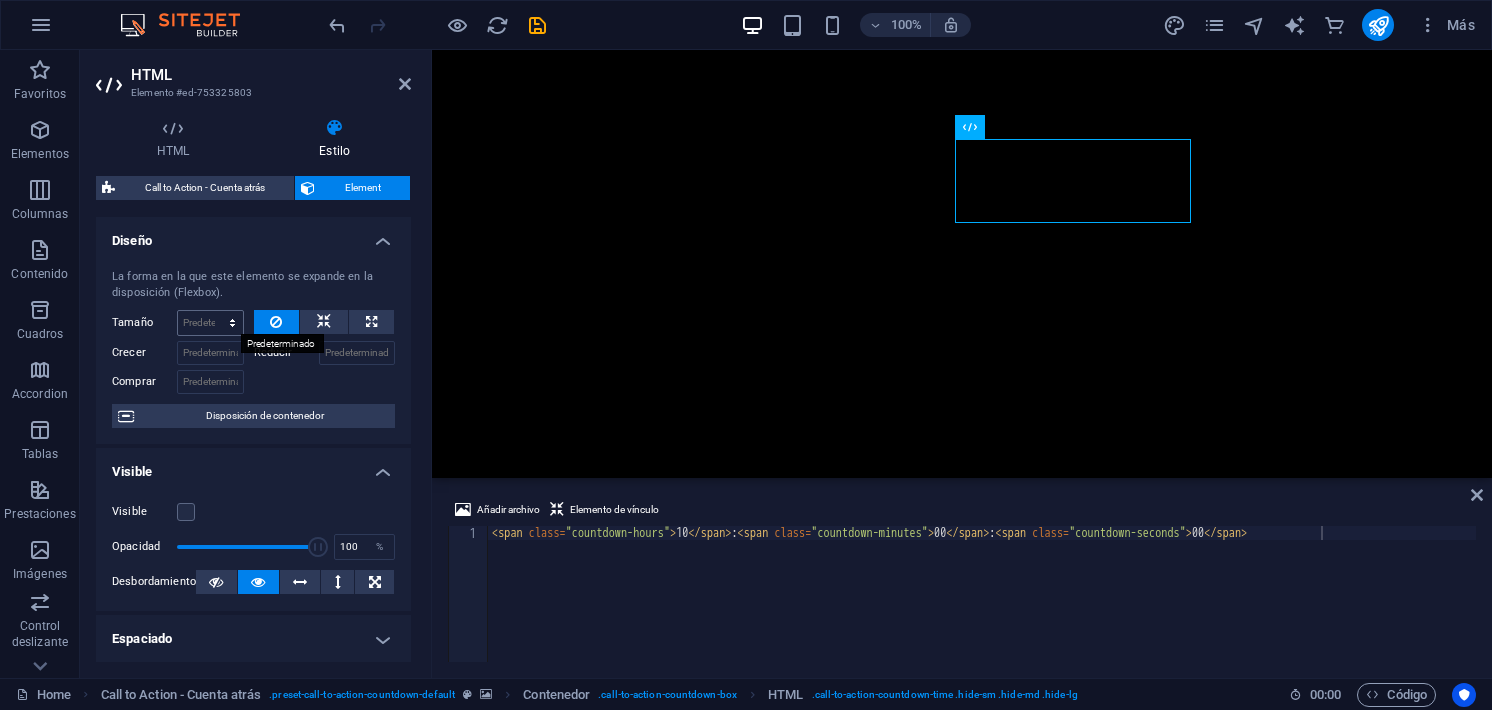 scroll, scrollTop: 100, scrollLeft: 0, axis: vertical 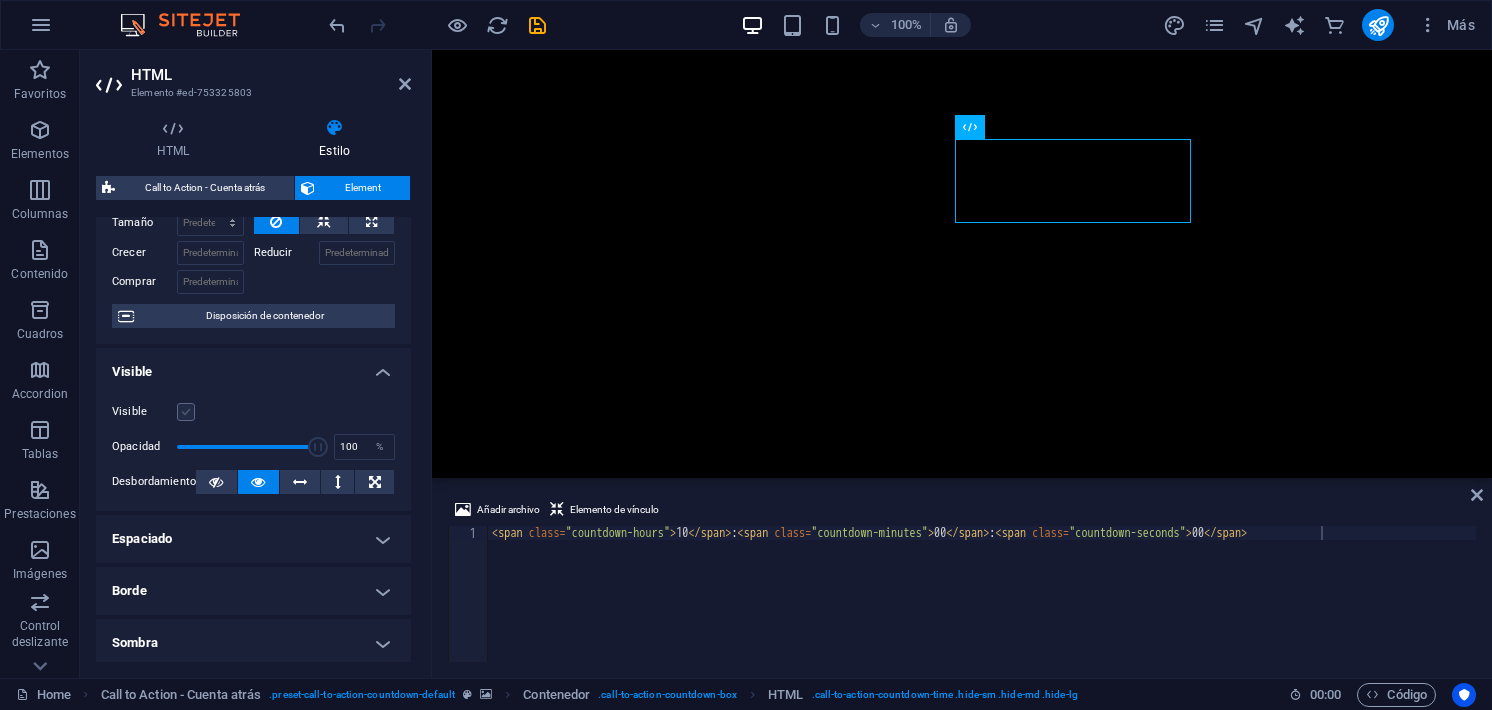 click at bounding box center (186, 412) 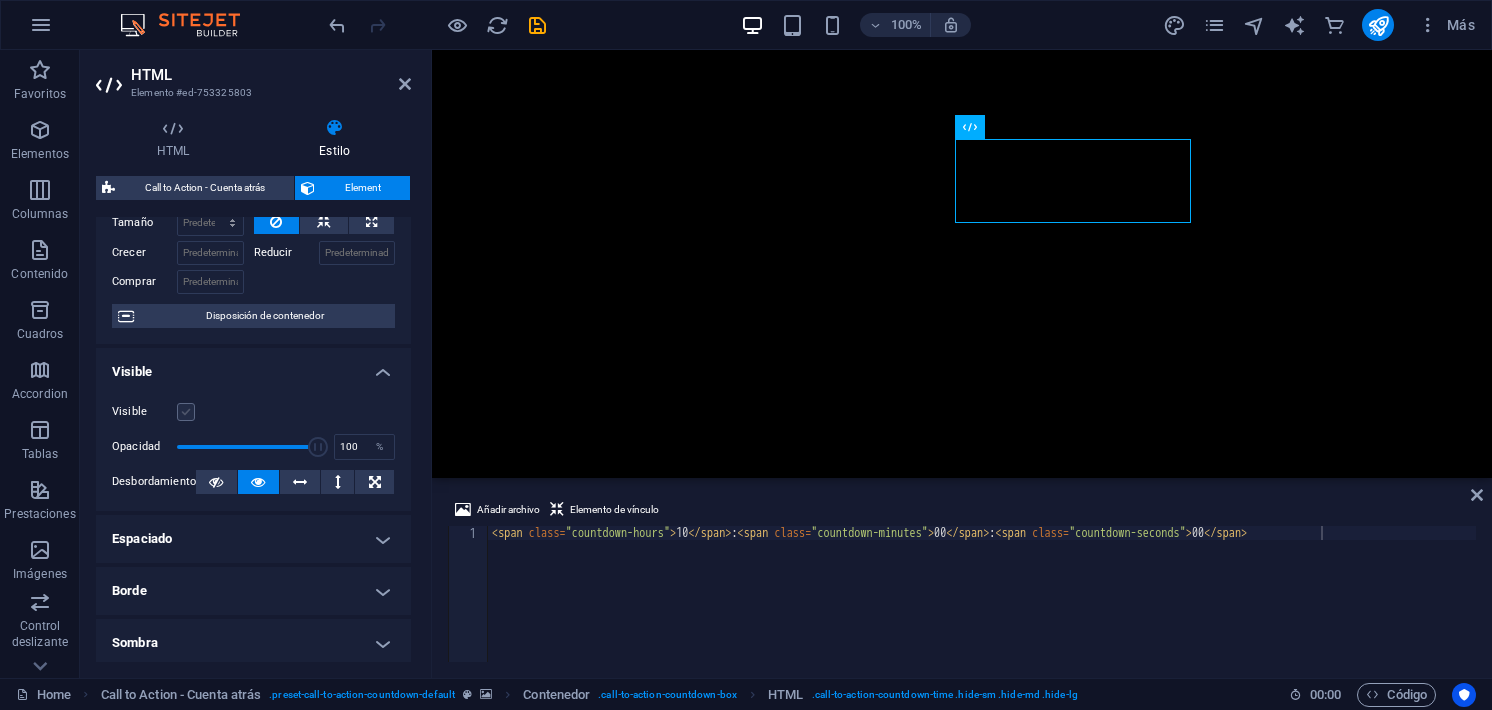 click on "Visible" at bounding box center [0, 0] 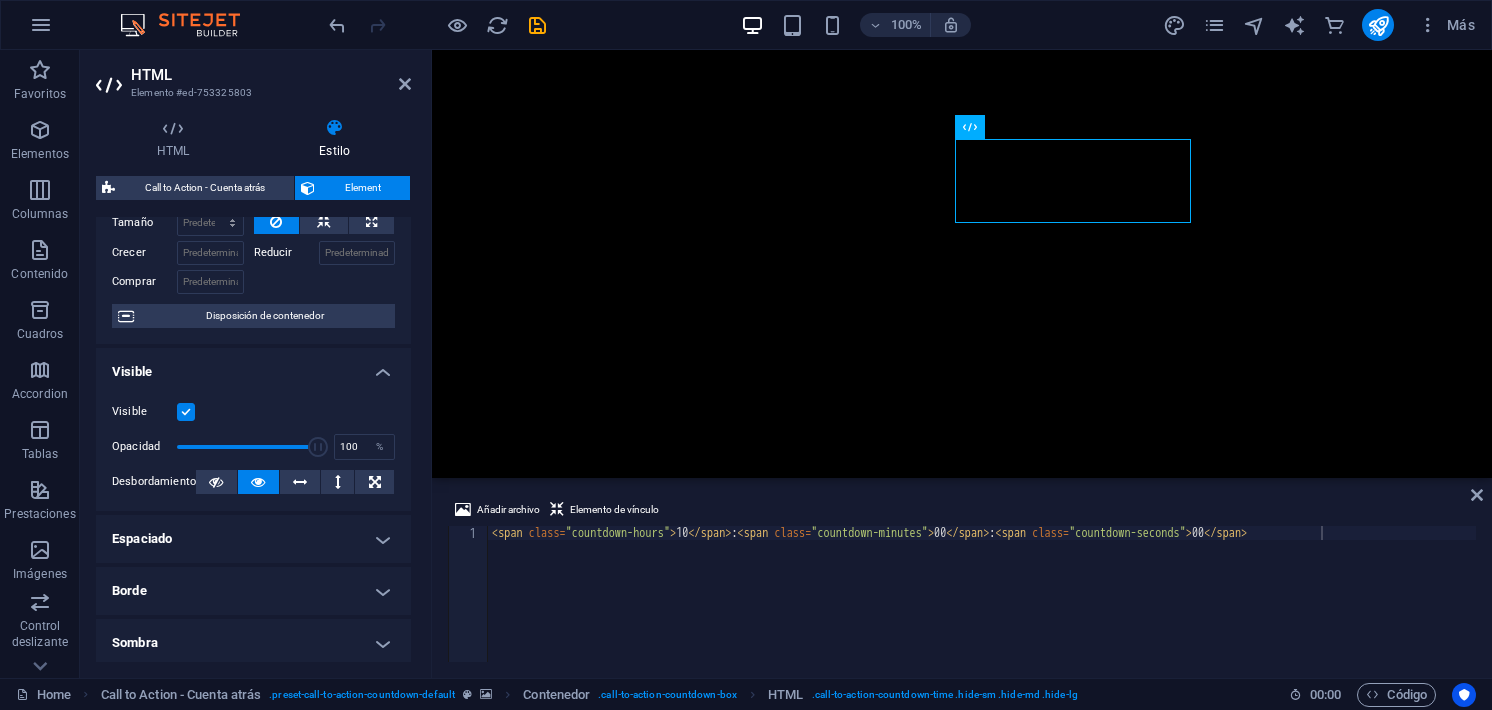 click at bounding box center (962, 3476) 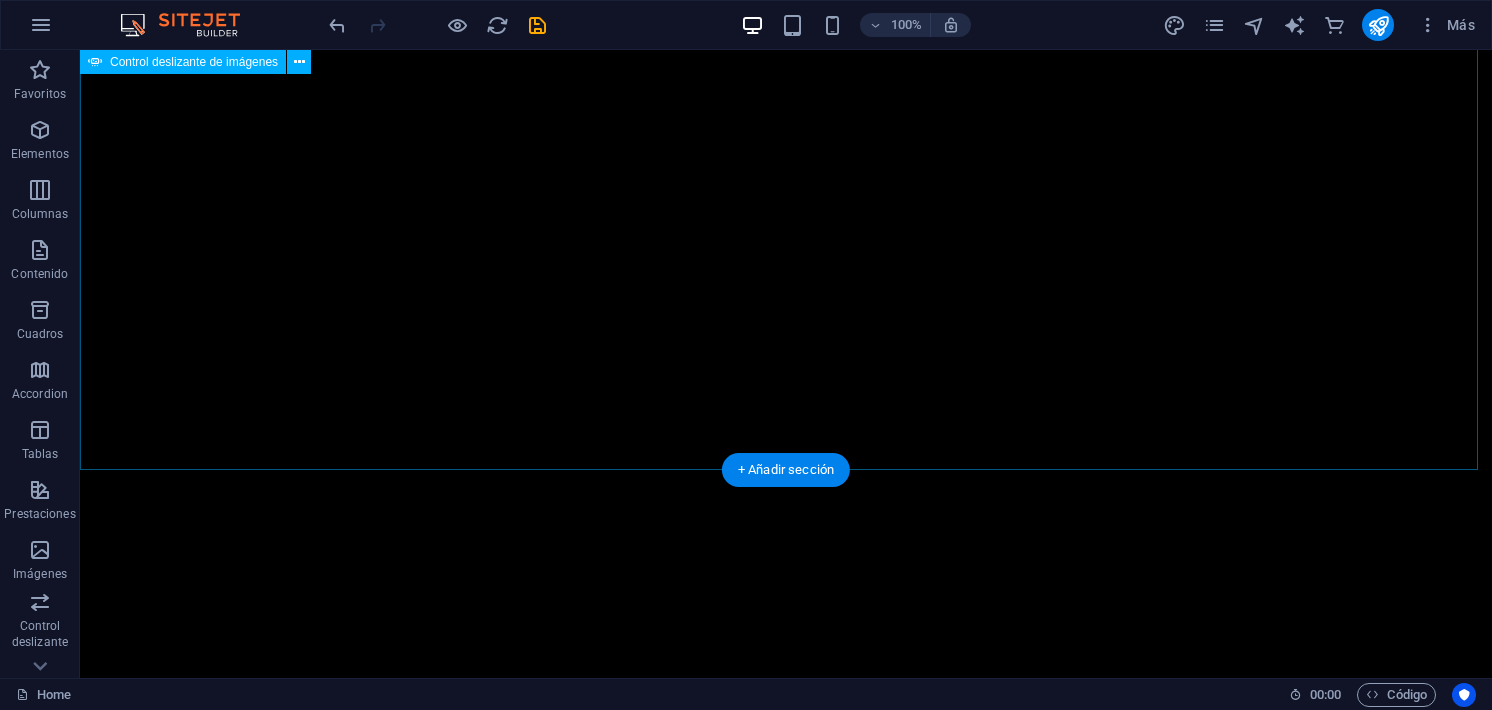 scroll, scrollTop: 579, scrollLeft: 0, axis: vertical 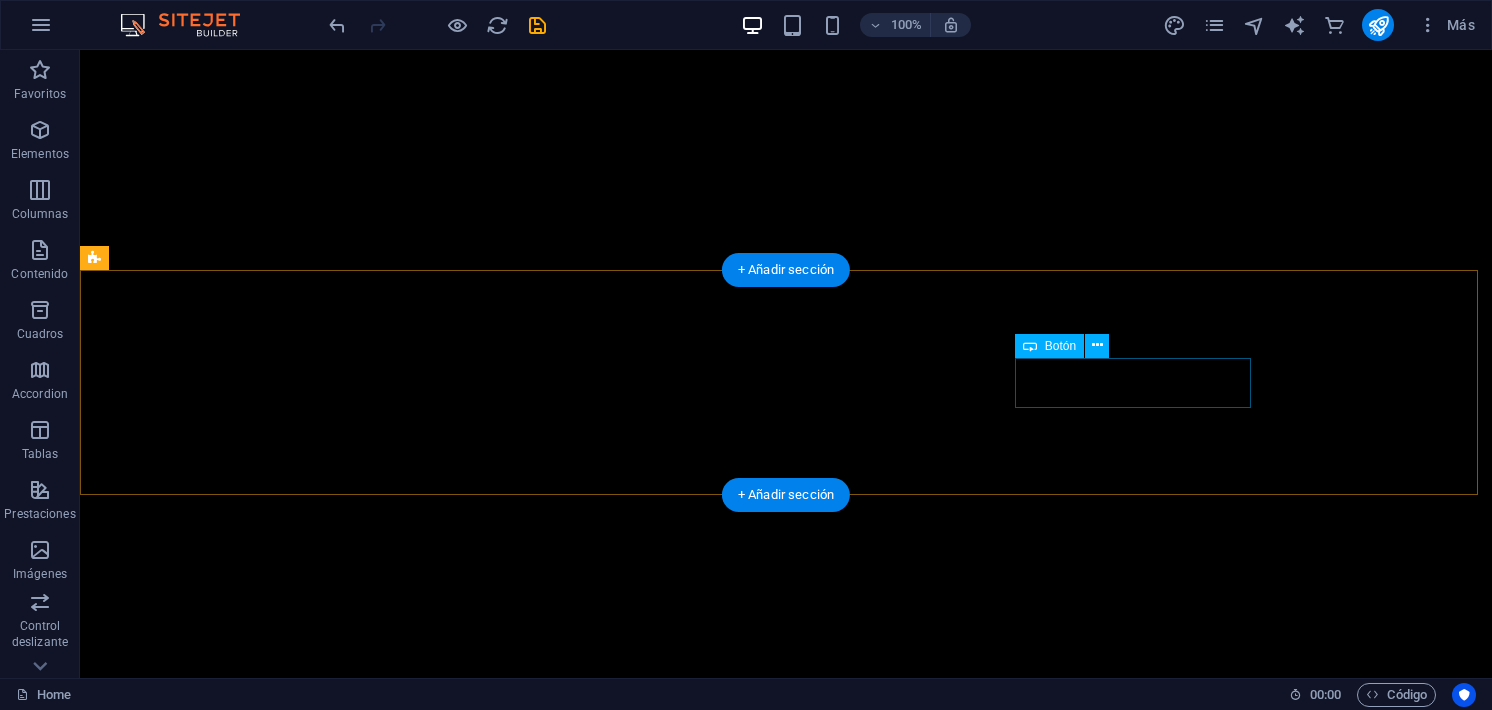 click on "registro" at bounding box center (786, 3697) 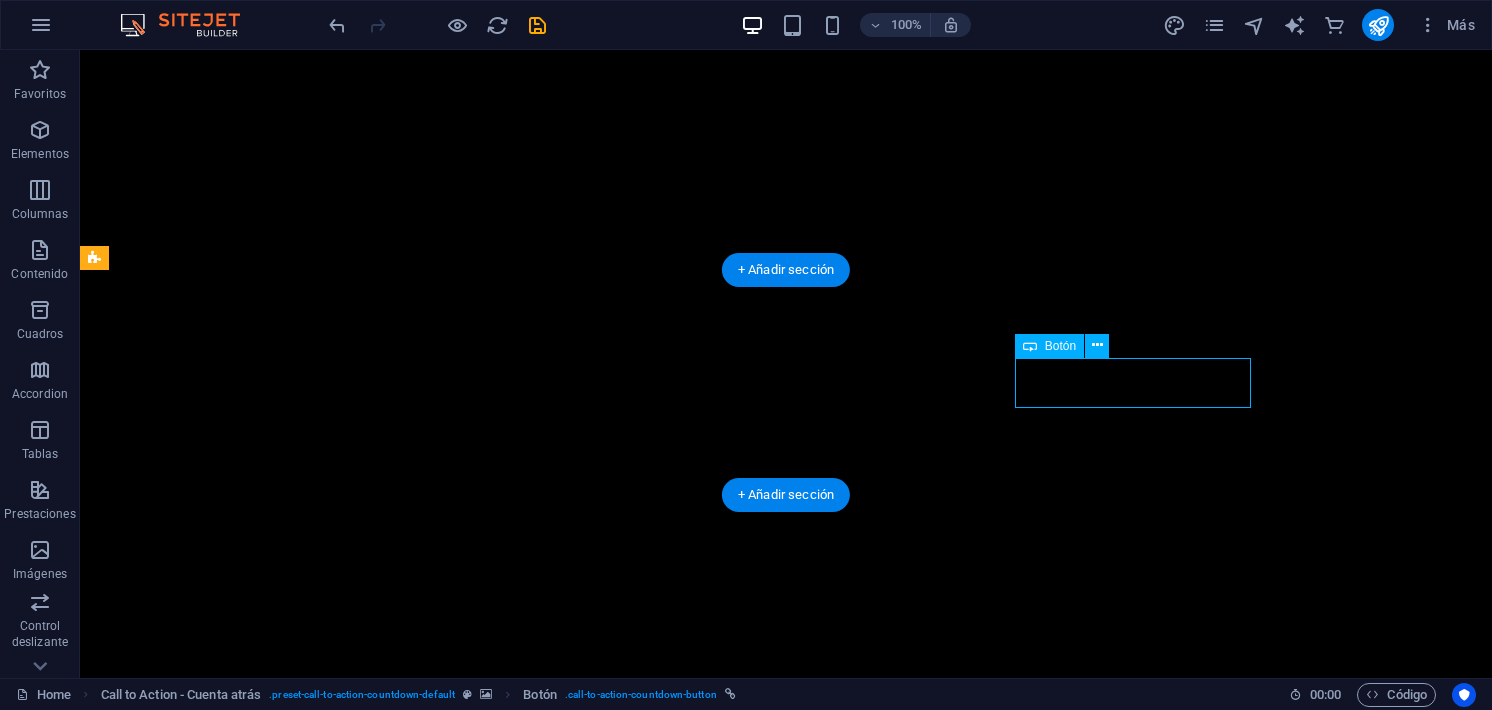 click on "registro" at bounding box center (786, 3697) 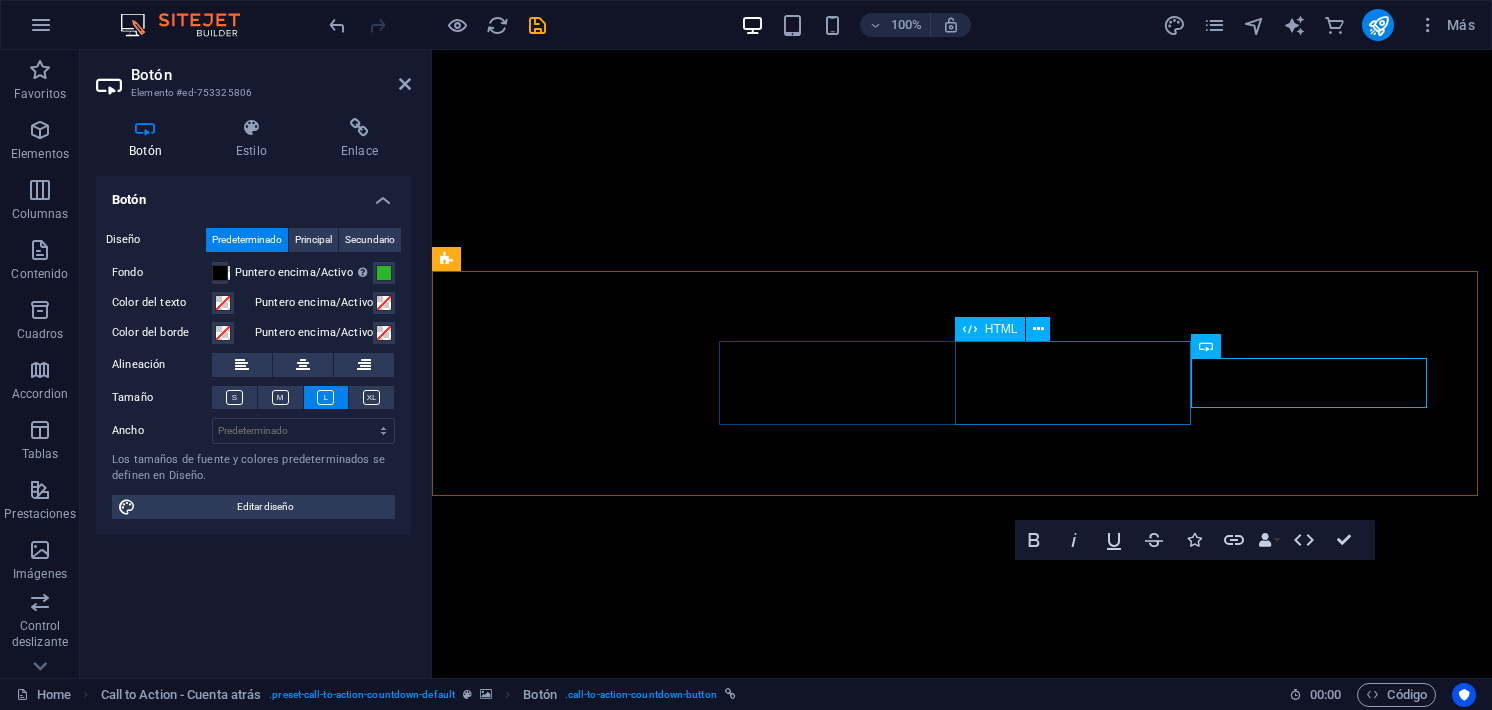 scroll, scrollTop: 377, scrollLeft: 0, axis: vertical 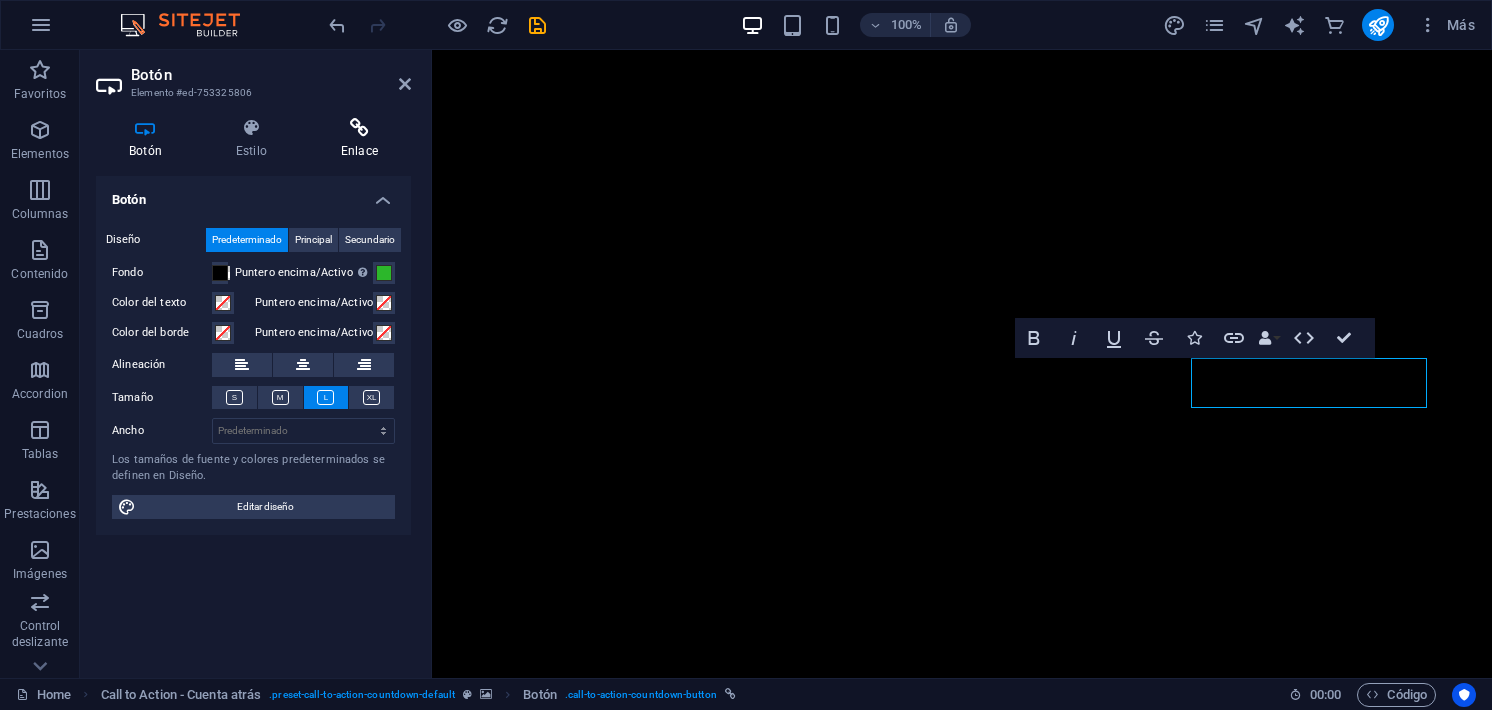 click at bounding box center [359, 128] 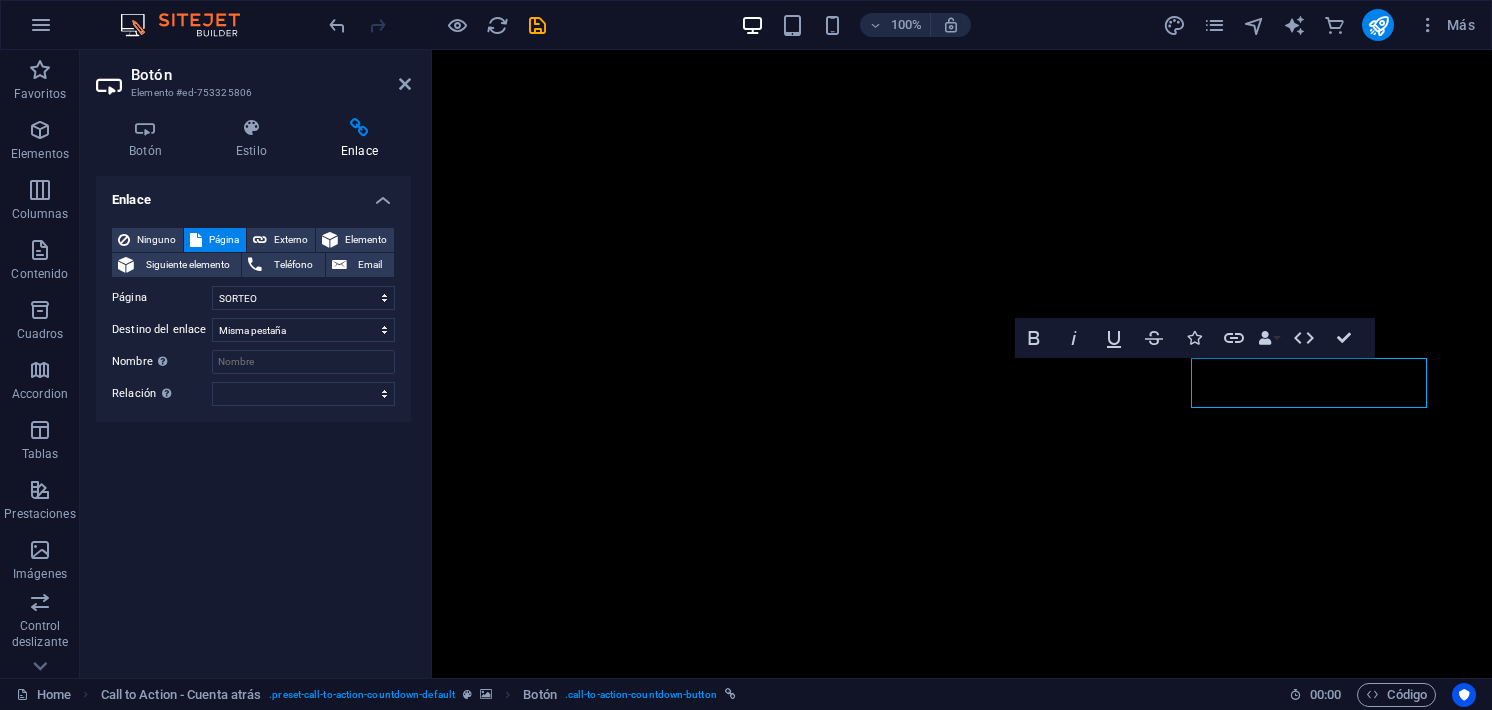 click at bounding box center (359, 128) 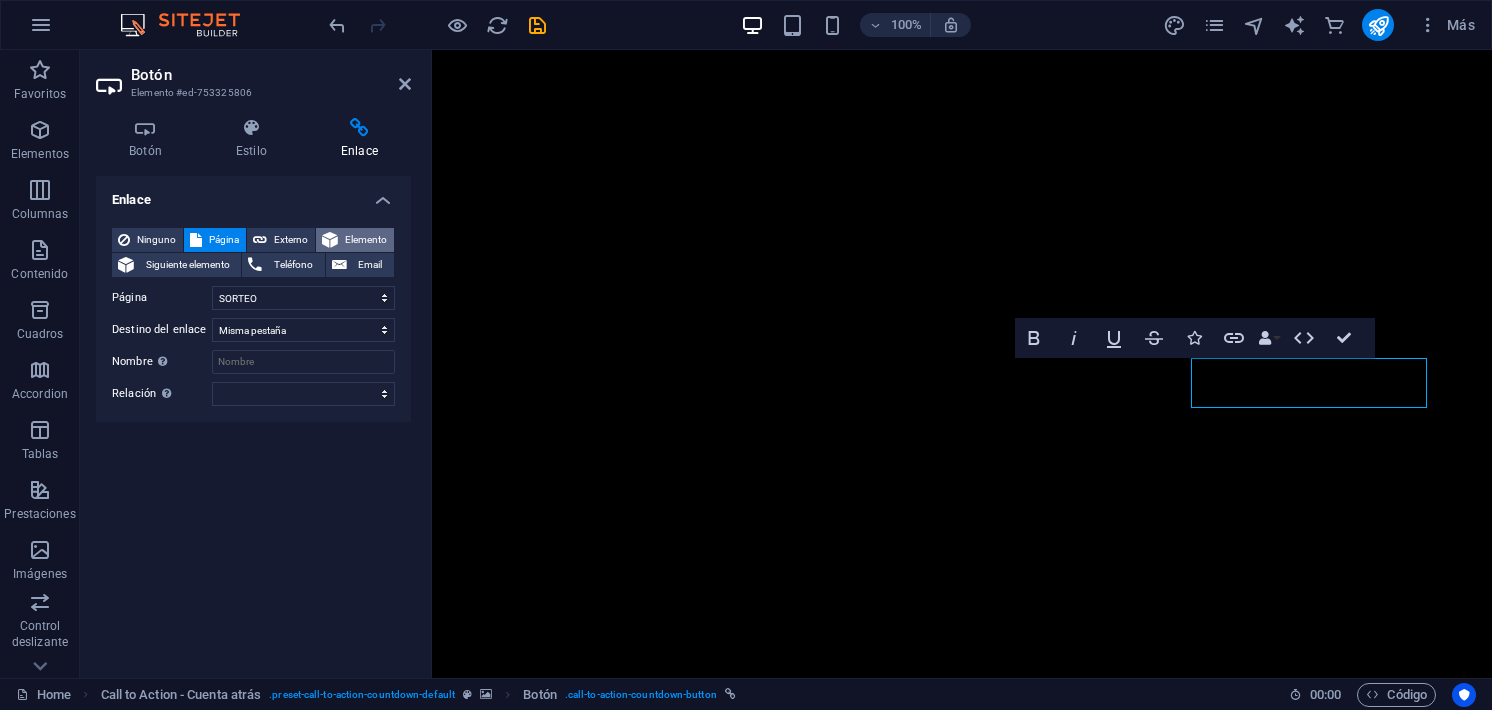 click on "Elemento" at bounding box center (355, 240) 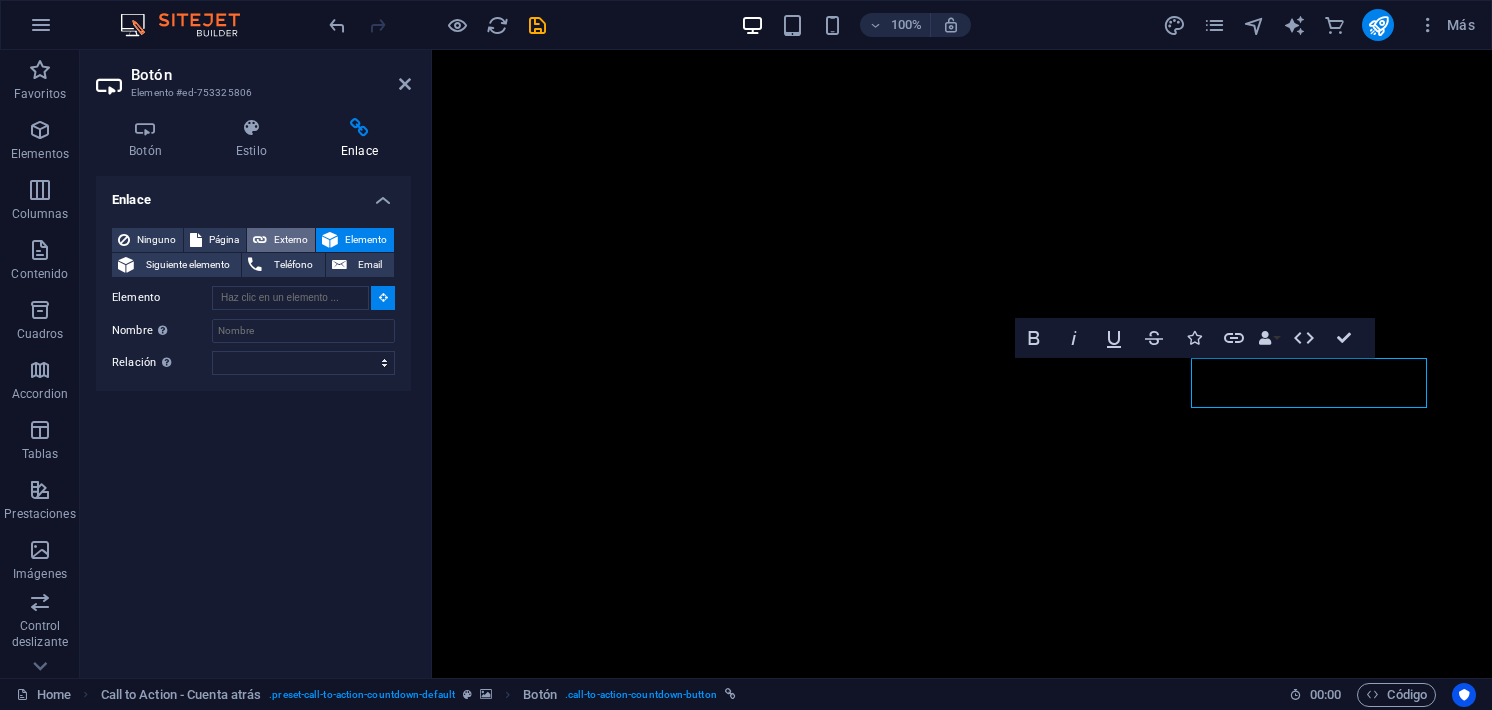 click on "Externo" at bounding box center [291, 240] 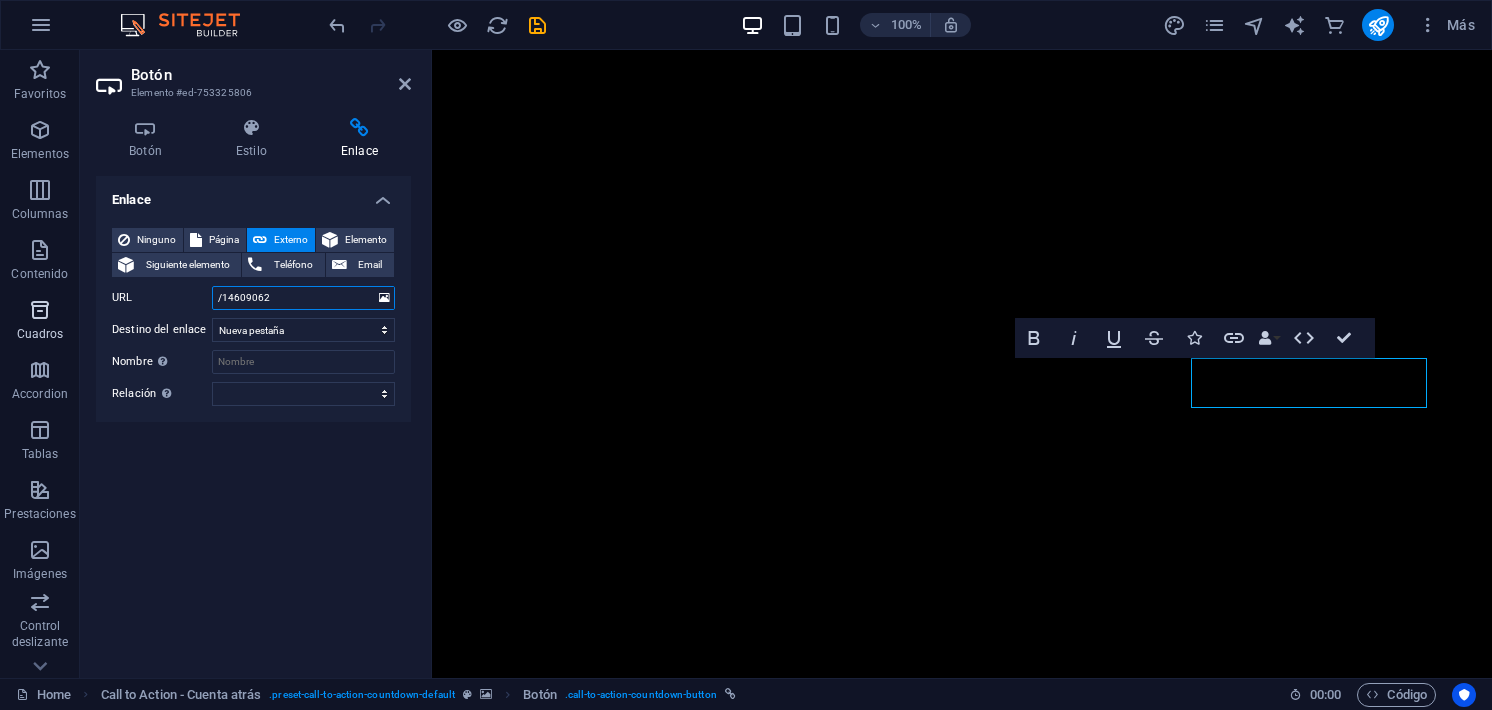drag, startPoint x: 302, startPoint y: 298, endPoint x: 7, endPoint y: 321, distance: 295.89526 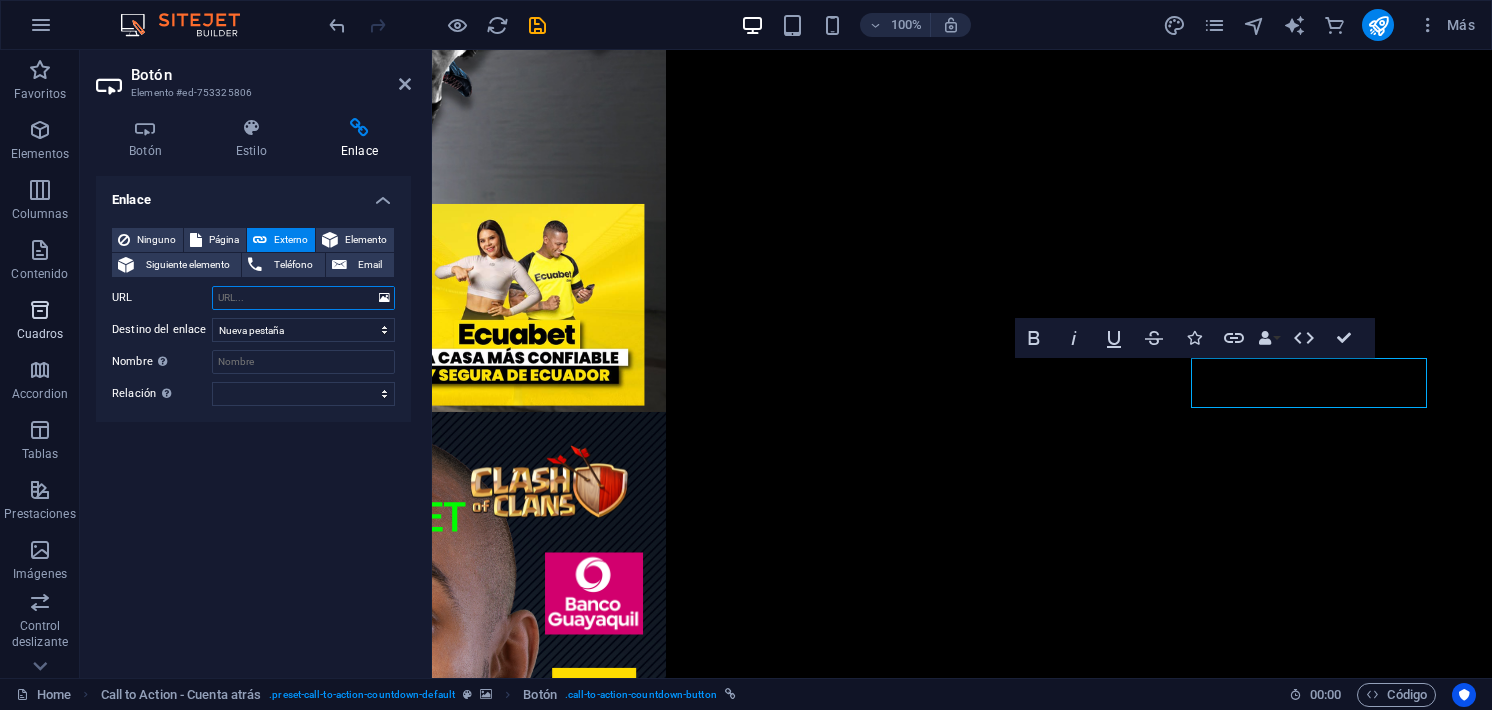paste on "https://wa.link/zpp14j" 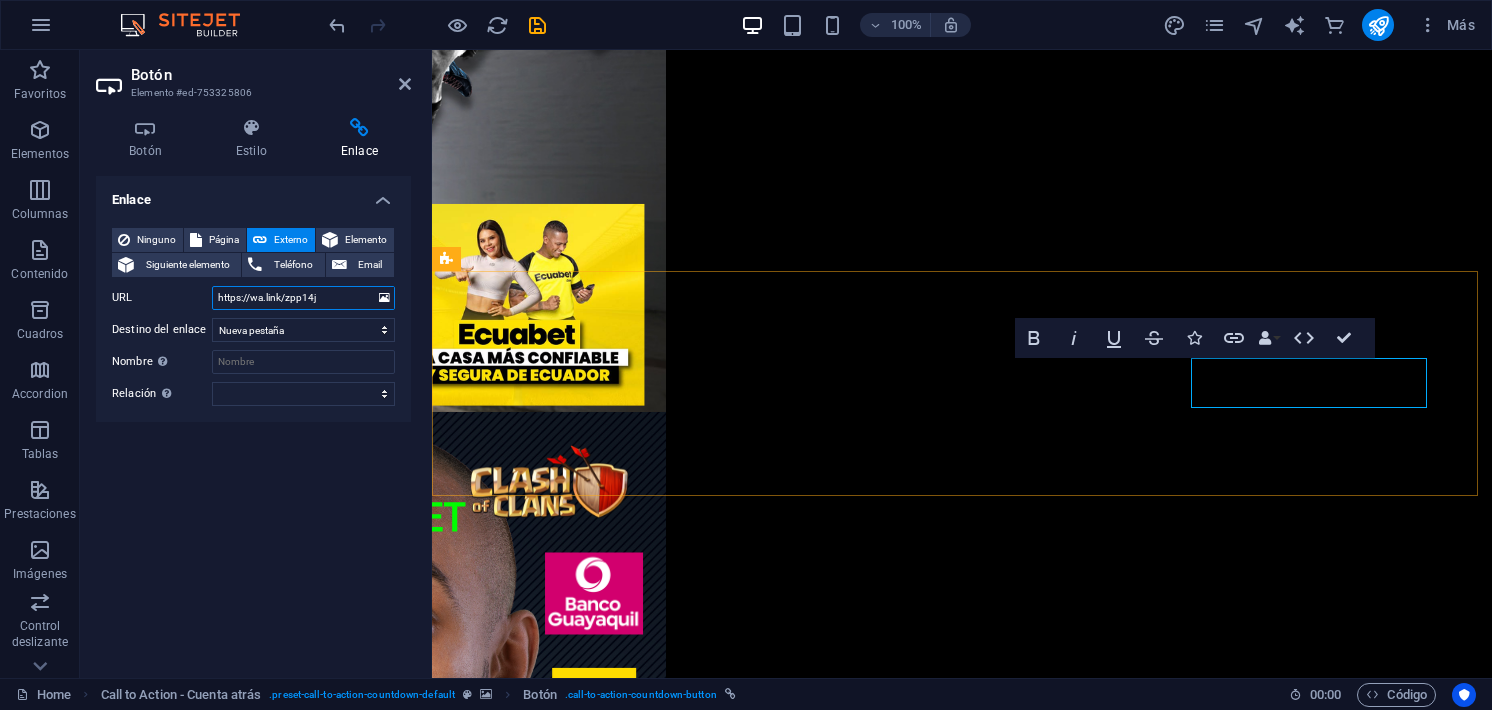 type on "https://wa.link/zpp14j" 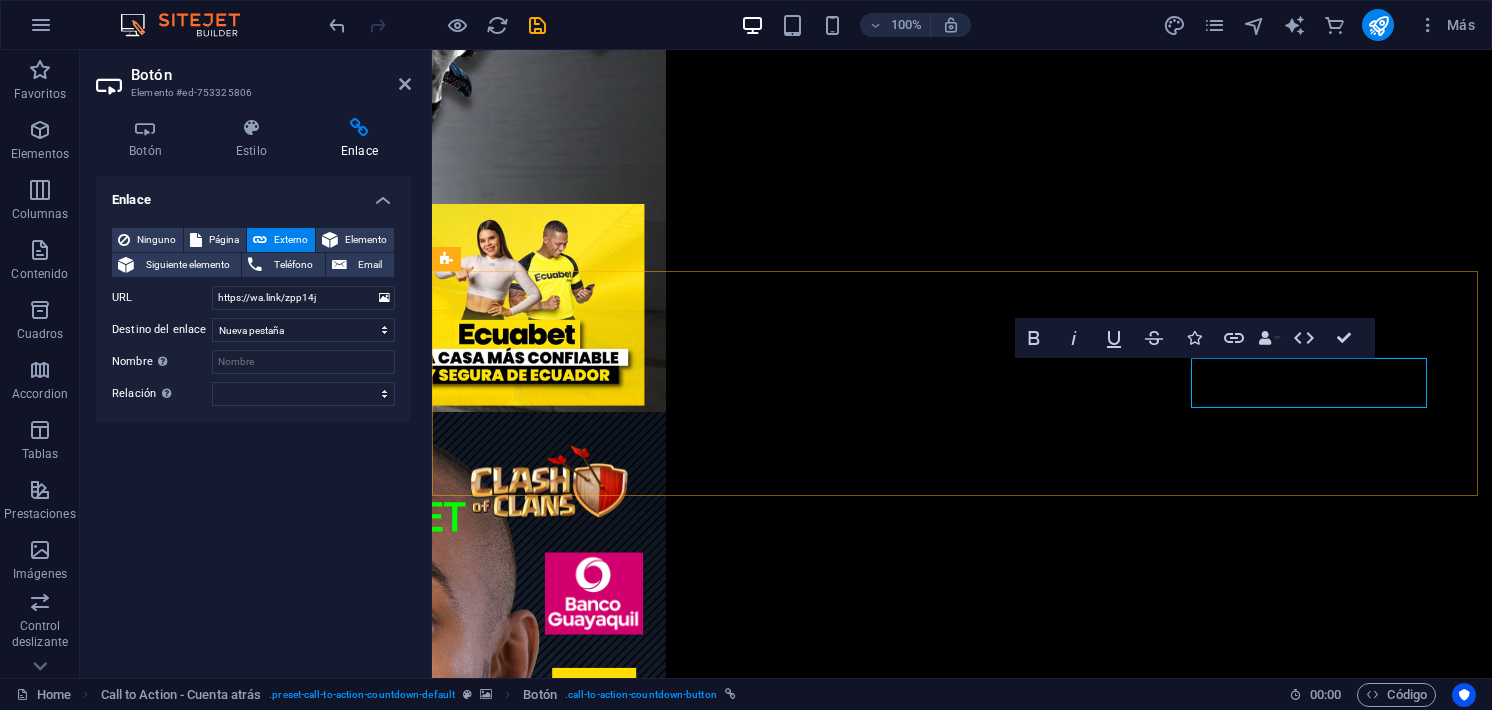 click on "registro" at bounding box center [962, 3899] 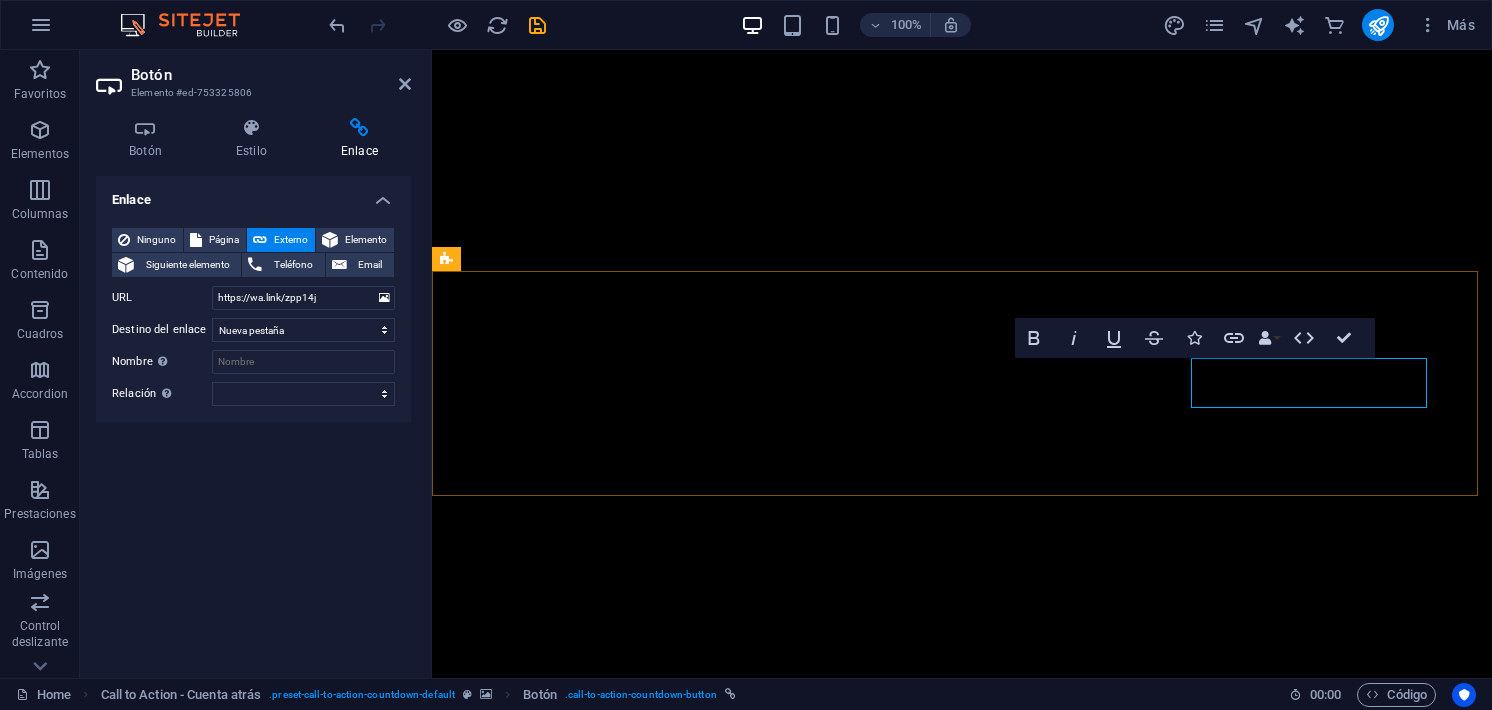 type 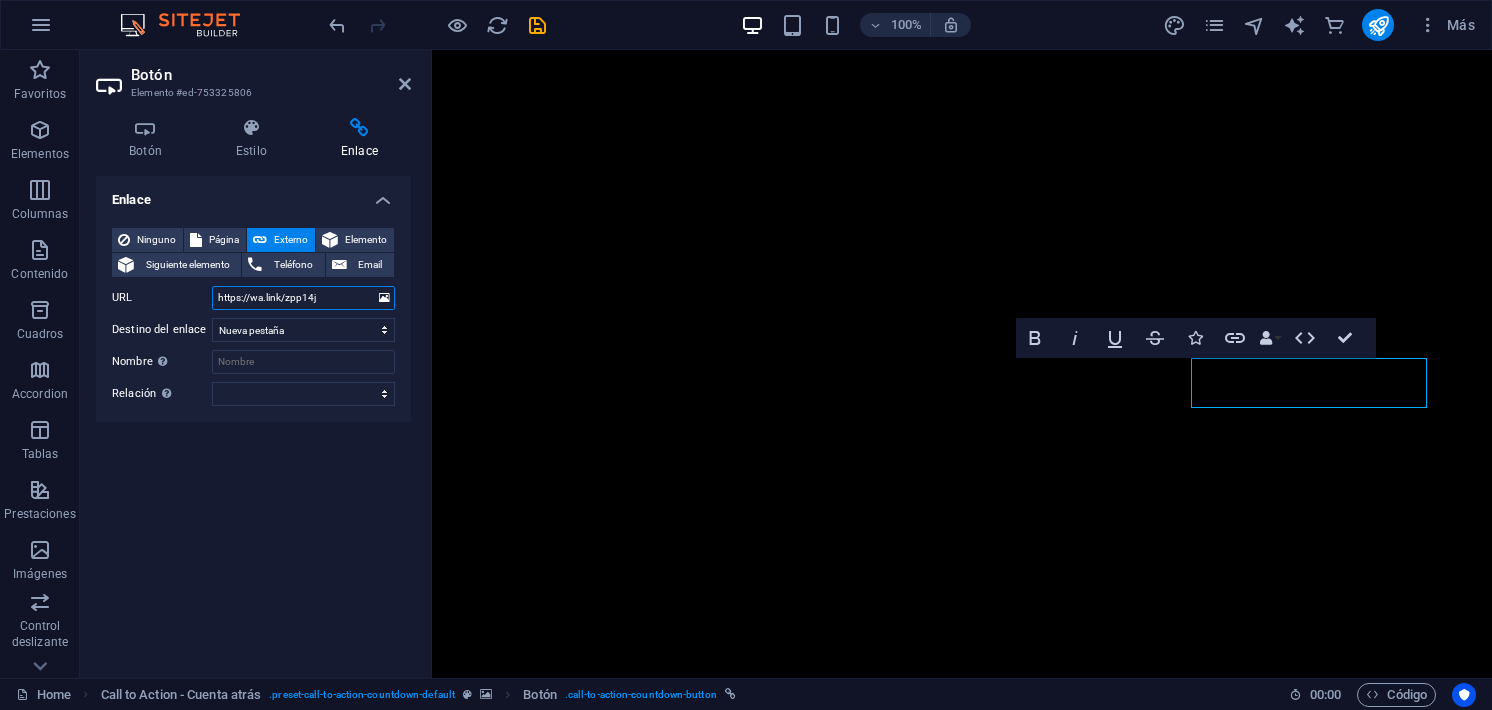 click on "https://wa.link/zpp14j" at bounding box center (303, 298) 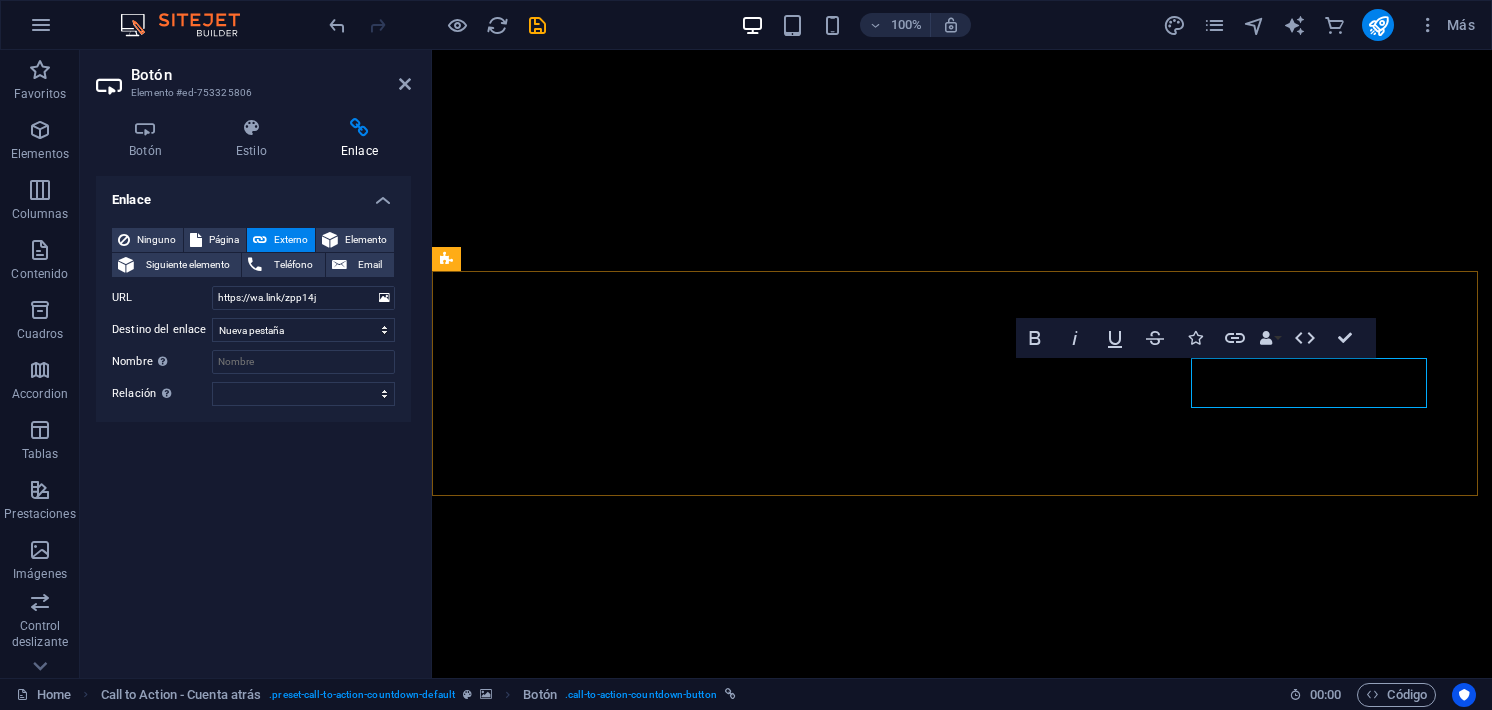 click on "Ordenar" at bounding box center [962, 3899] 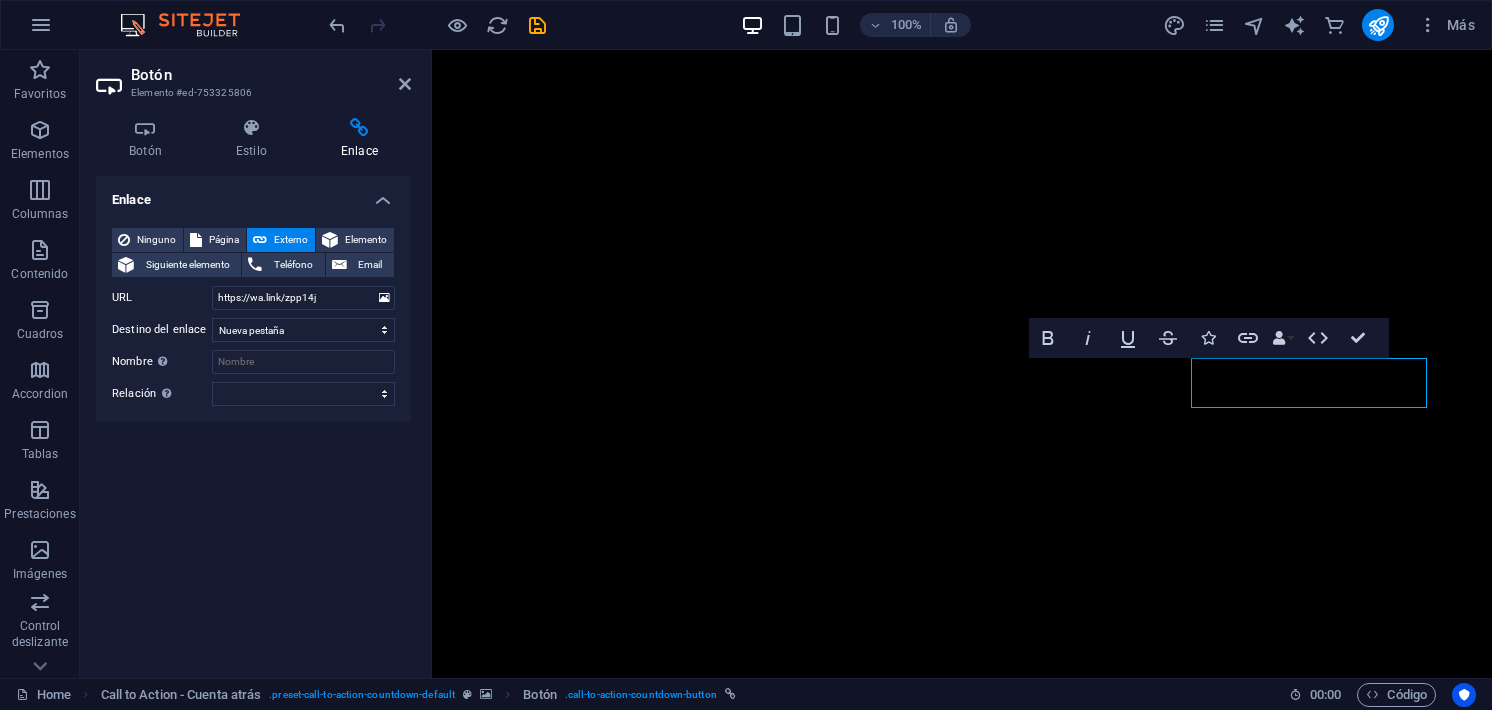 scroll, scrollTop: 0, scrollLeft: 20, axis: horizontal 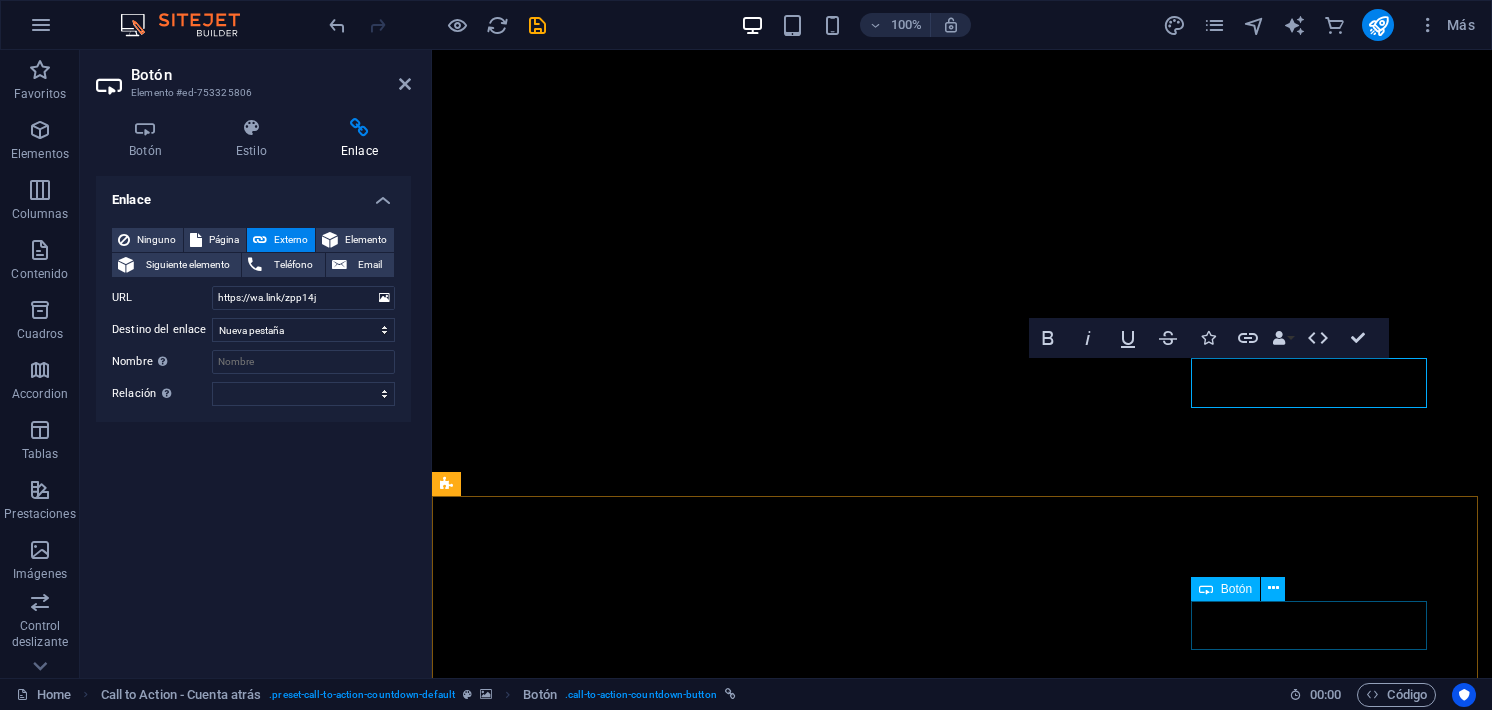 click on "💎 Diamantes 💎" at bounding box center (962, 4299) 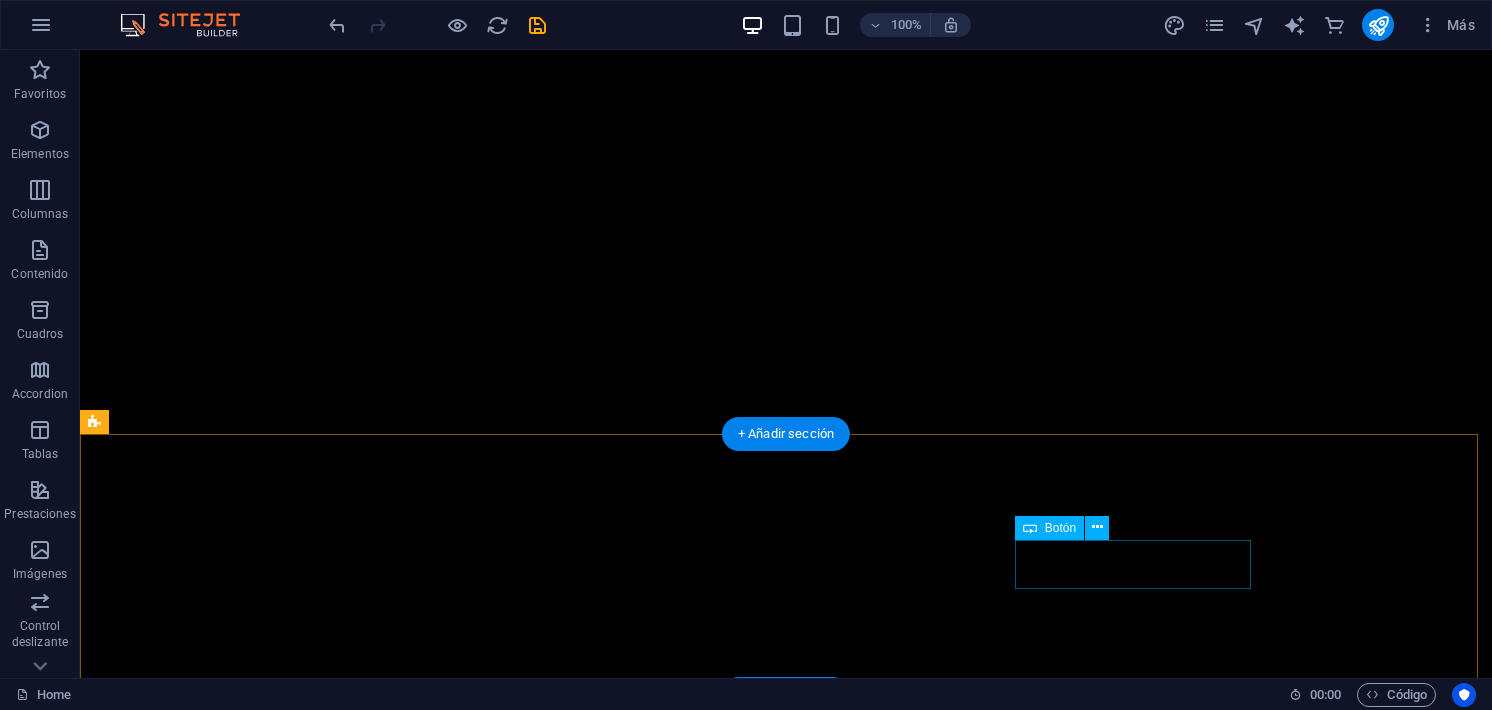 scroll, scrollTop: 740, scrollLeft: 0, axis: vertical 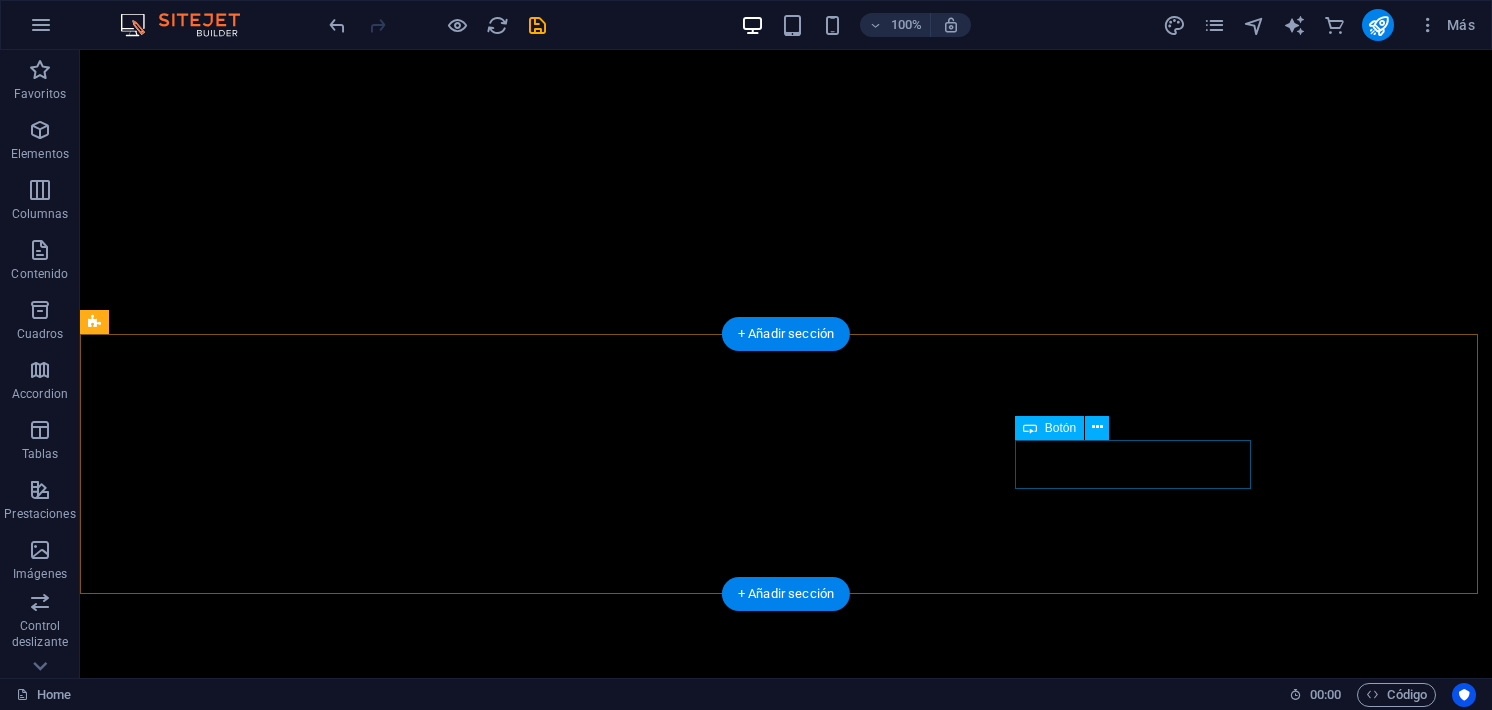 click on "💎 Diamantes 💎" at bounding box center (786, 3980) 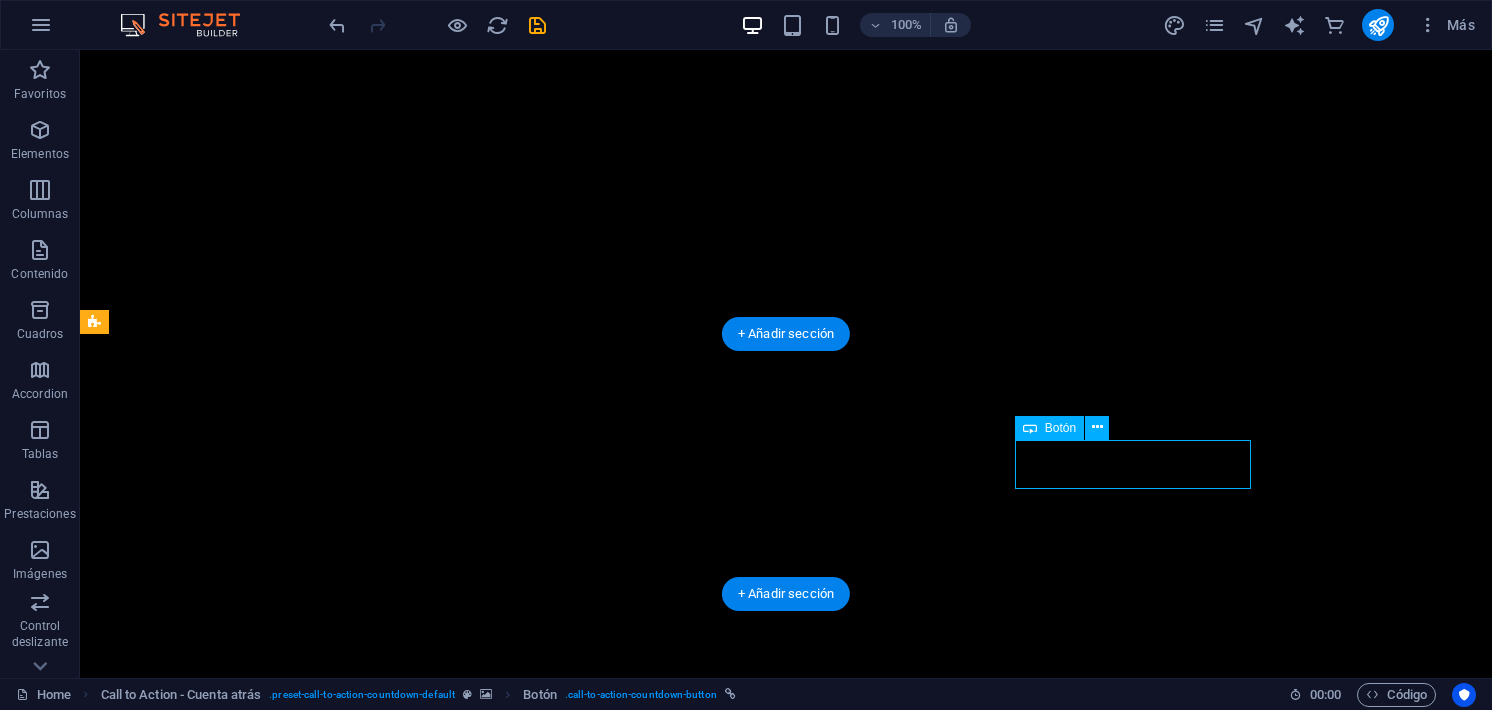 click on "💎 Diamantes 💎" at bounding box center (786, 3980) 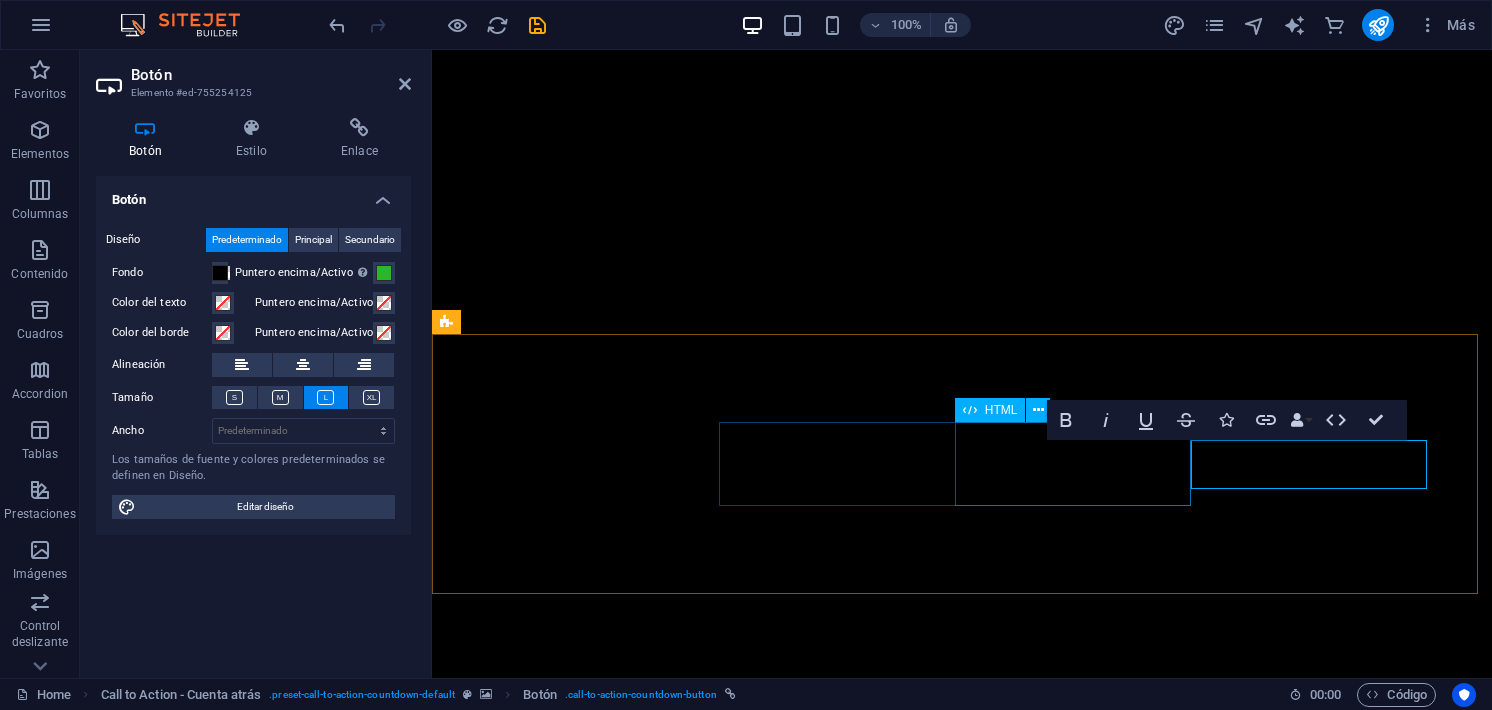 scroll, scrollTop: 538, scrollLeft: 0, axis: vertical 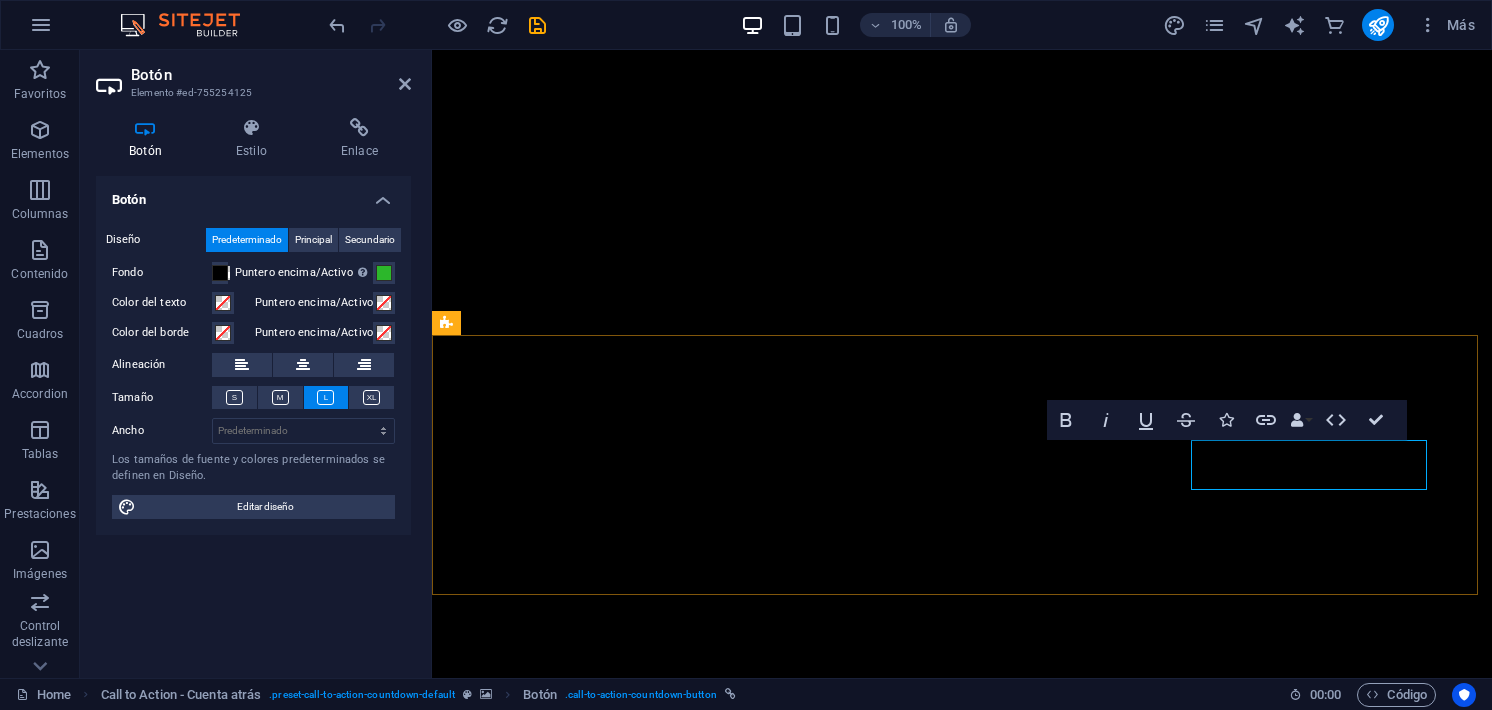 click on "💎 Diamantes 💎" at bounding box center [962, 4138] 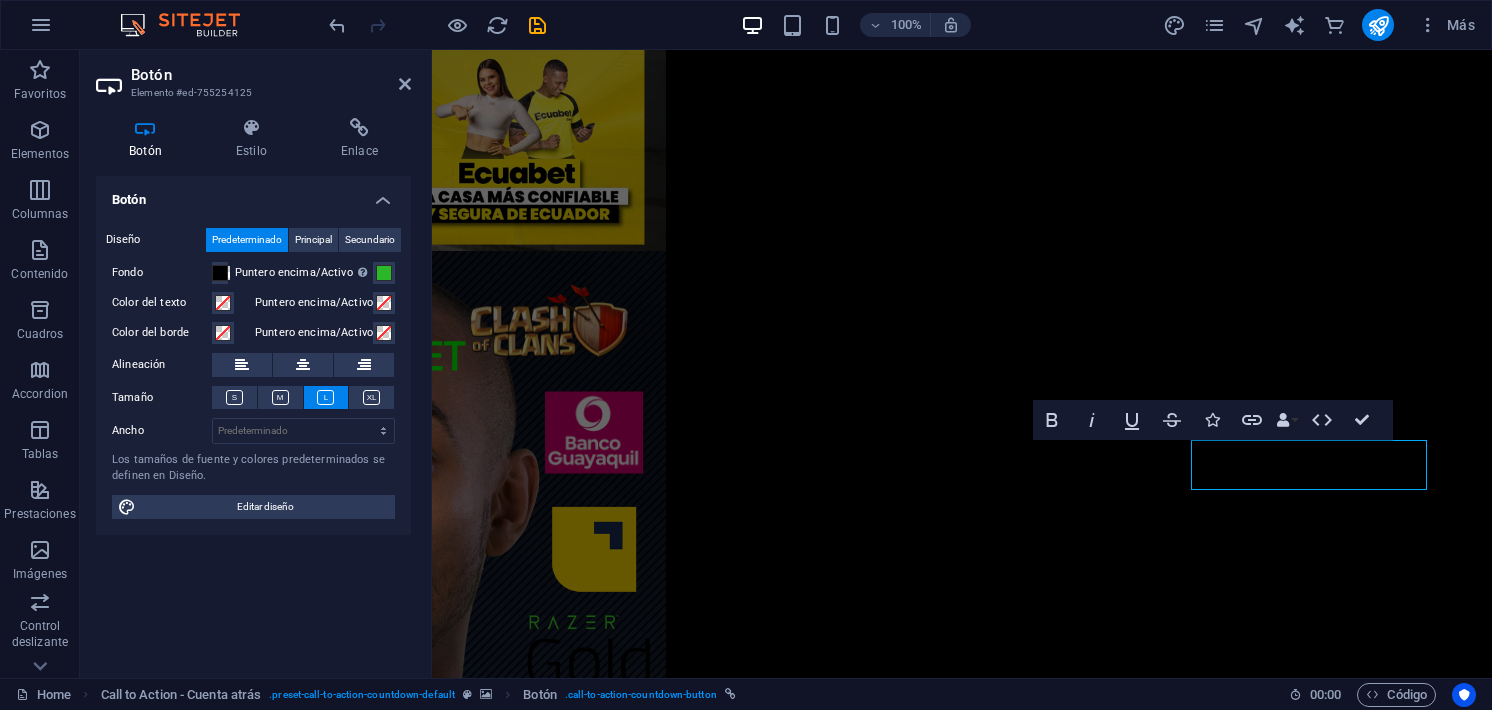 click at bounding box center (962, 3517) 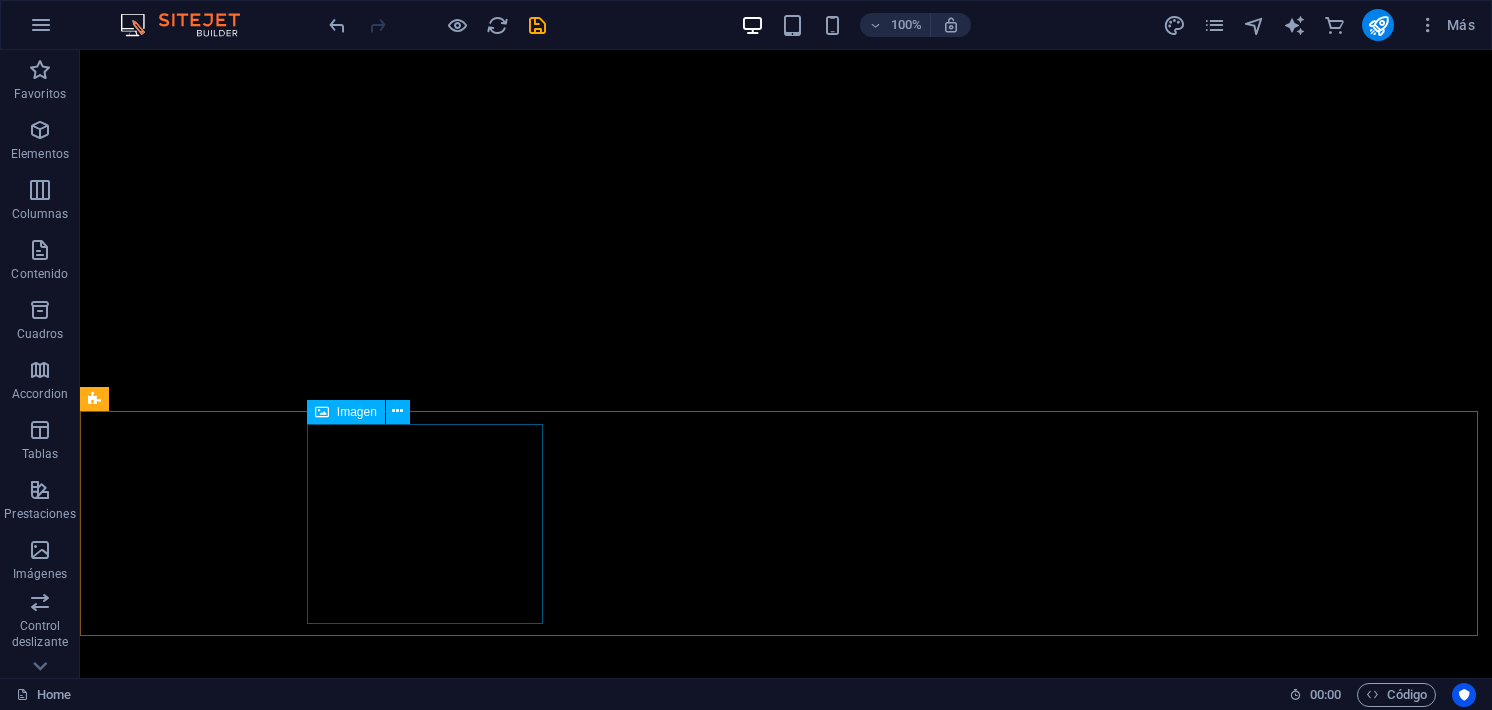 scroll, scrollTop: 138, scrollLeft: 0, axis: vertical 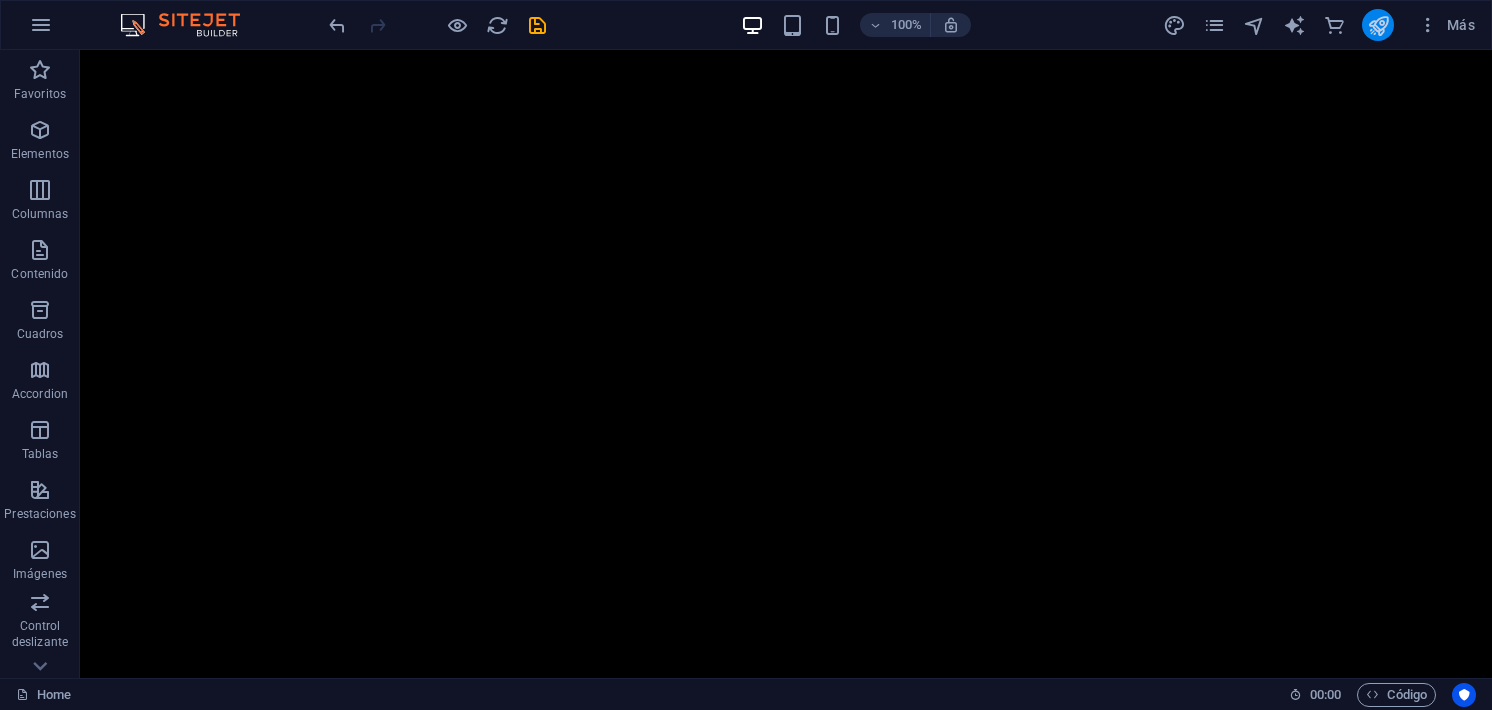 click at bounding box center [1378, 25] 